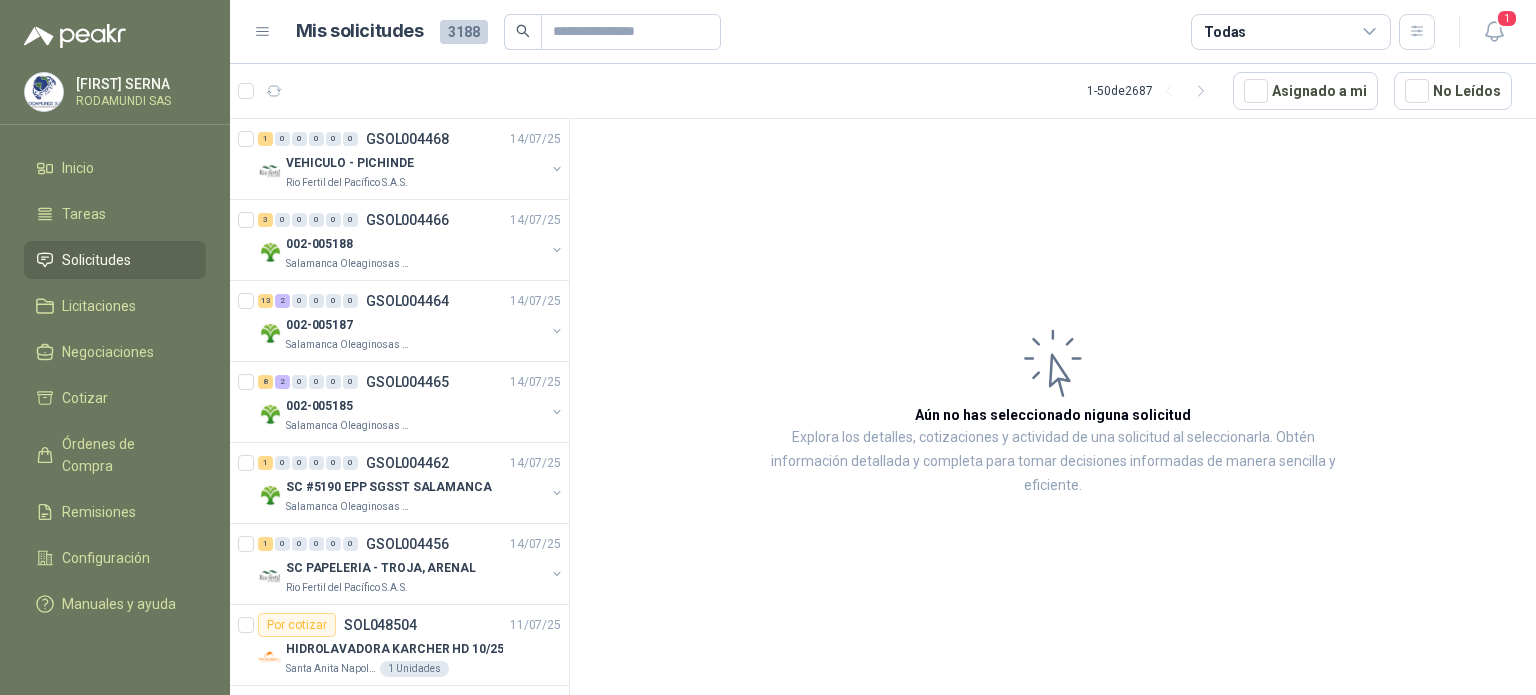 scroll, scrollTop: 0, scrollLeft: 0, axis: both 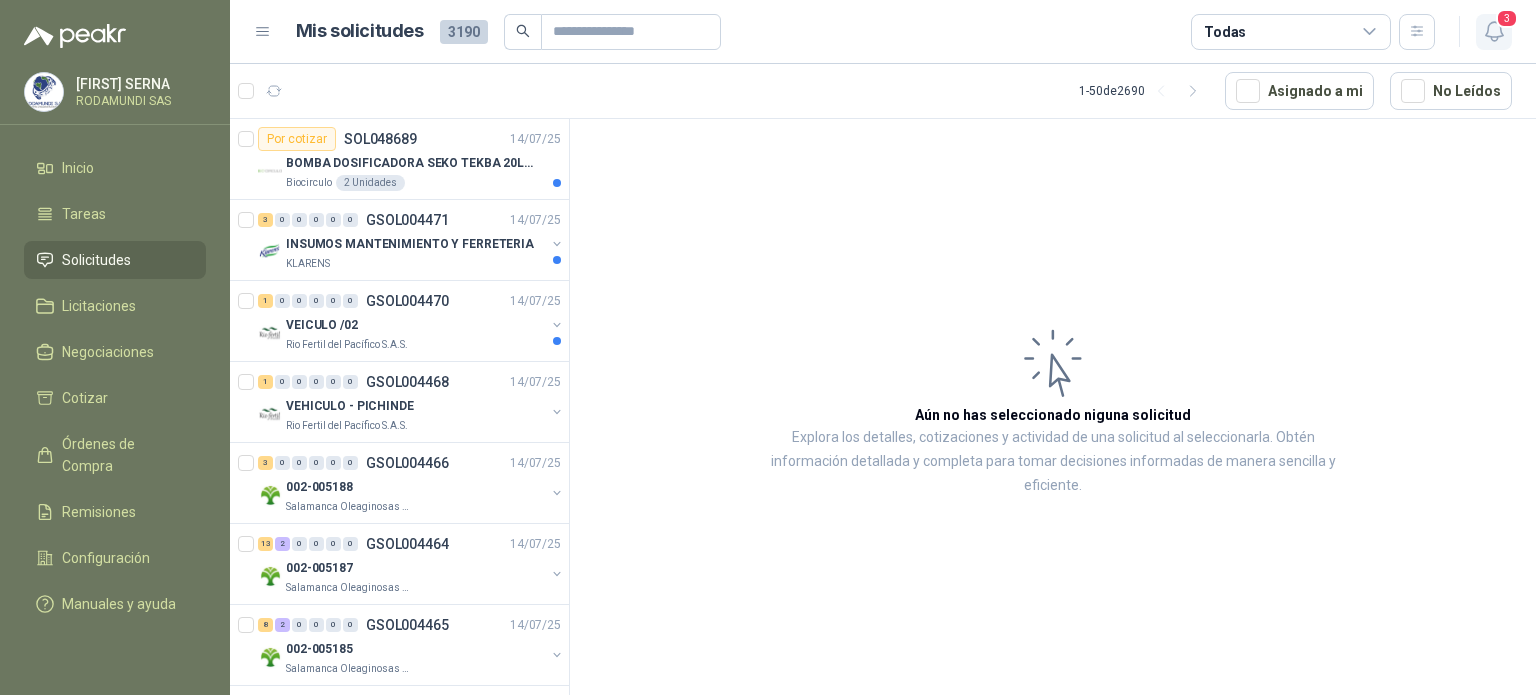 click 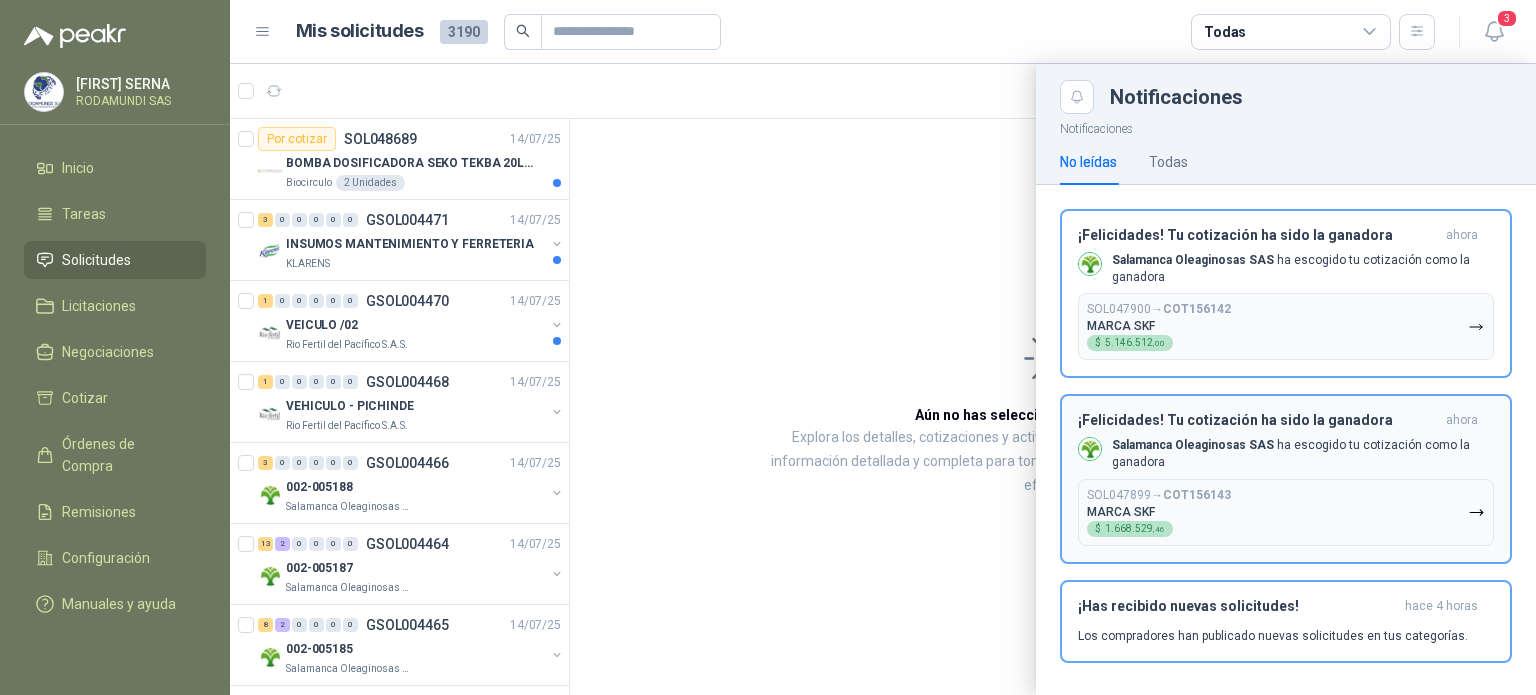click on "SOL047899  →  COT156143 MARCA SKF  $  1.668.529 ,46" at bounding box center [1286, 512] 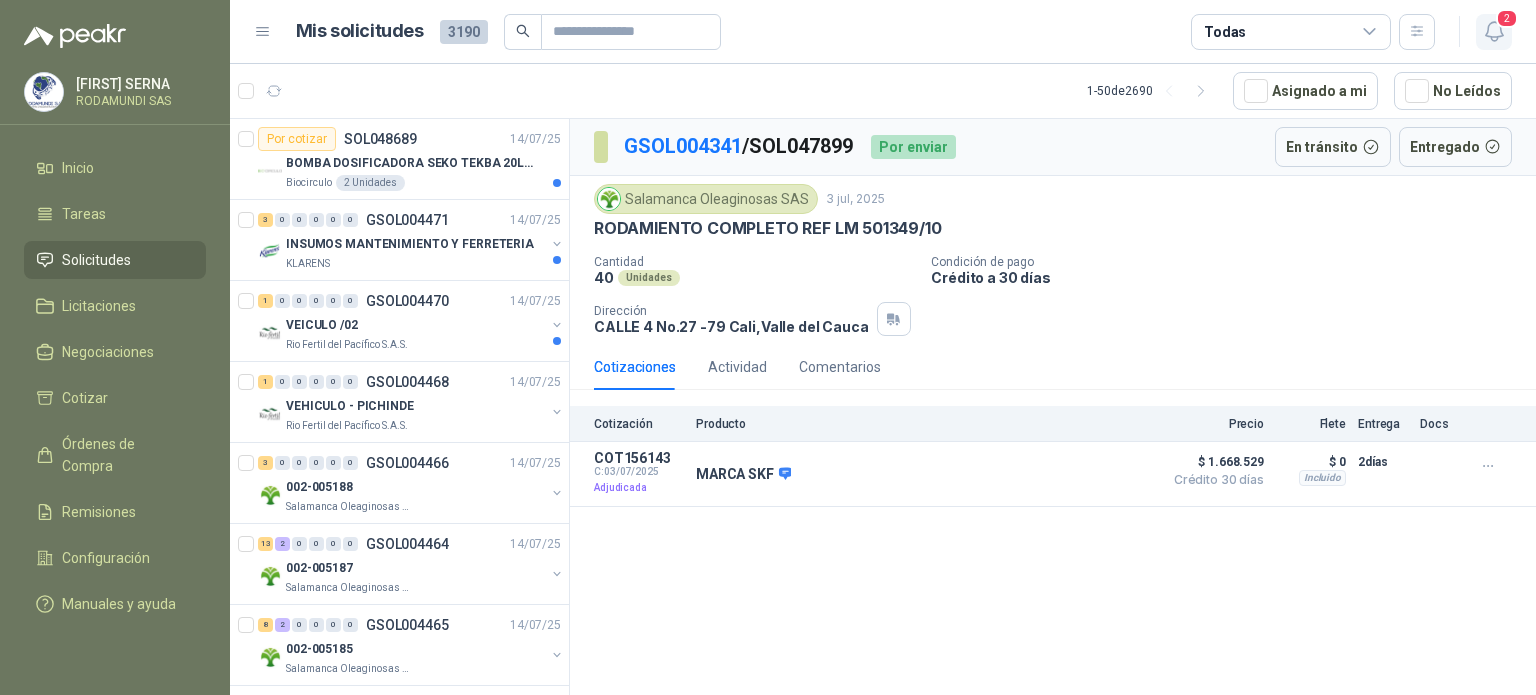 click on "2" at bounding box center [1507, 18] 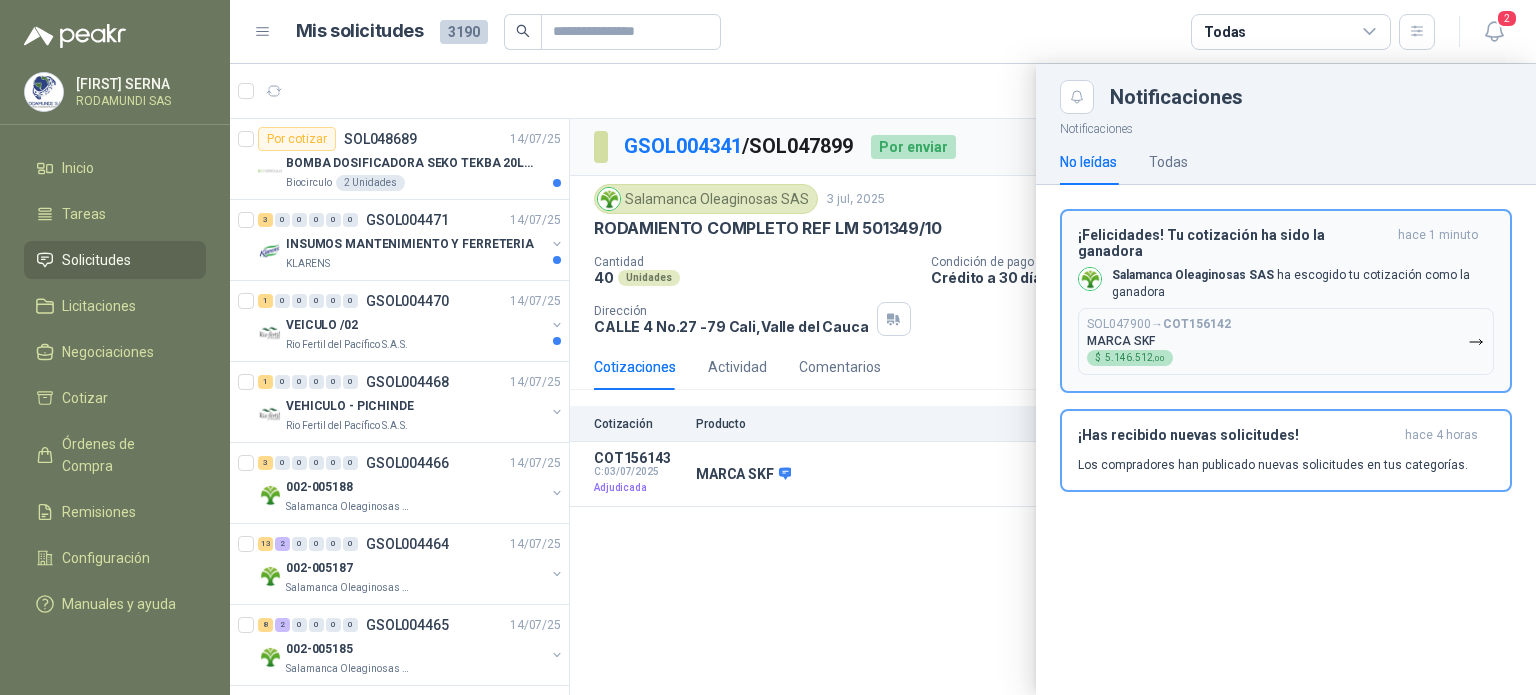 click on "SOL047900  →  COT156142 MARCA SKF  $  5.146.512 ,00" at bounding box center (1286, 341) 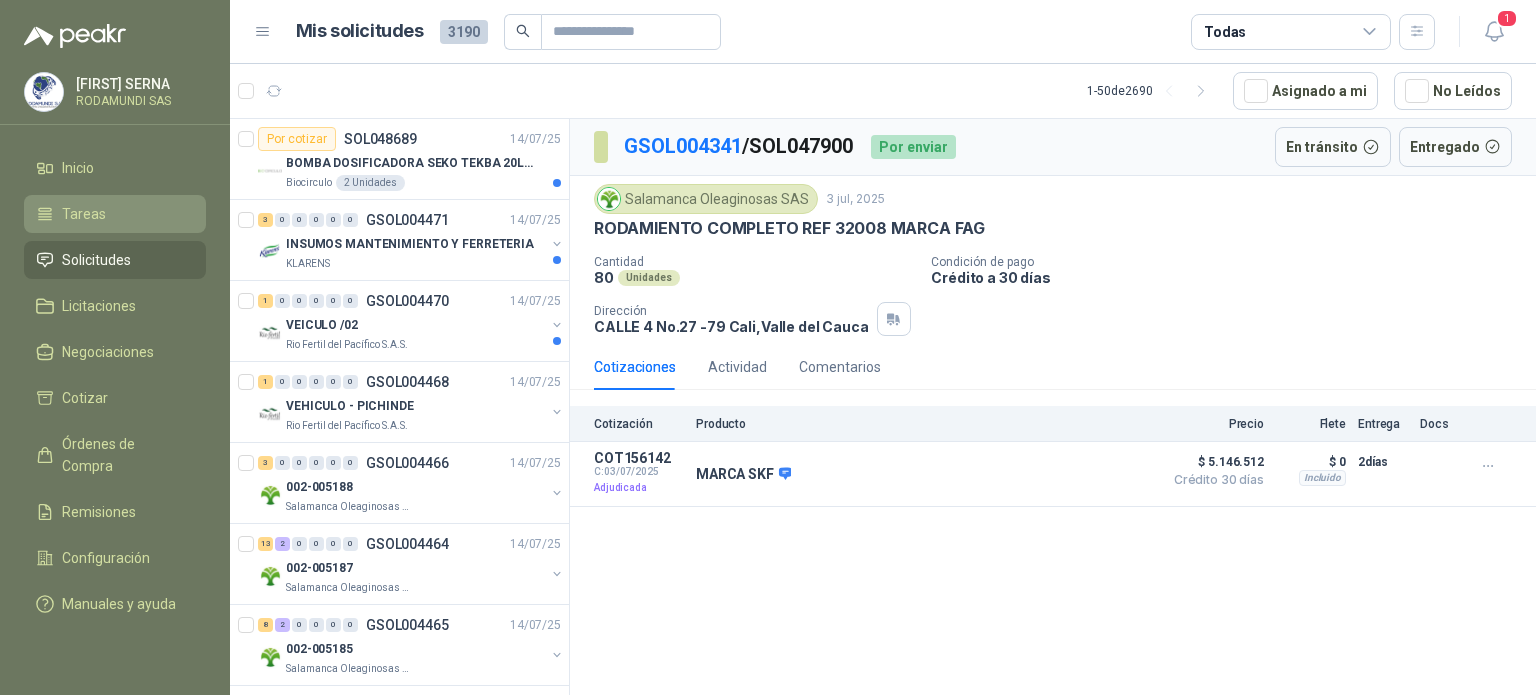 click on "Tareas" at bounding box center [115, 214] 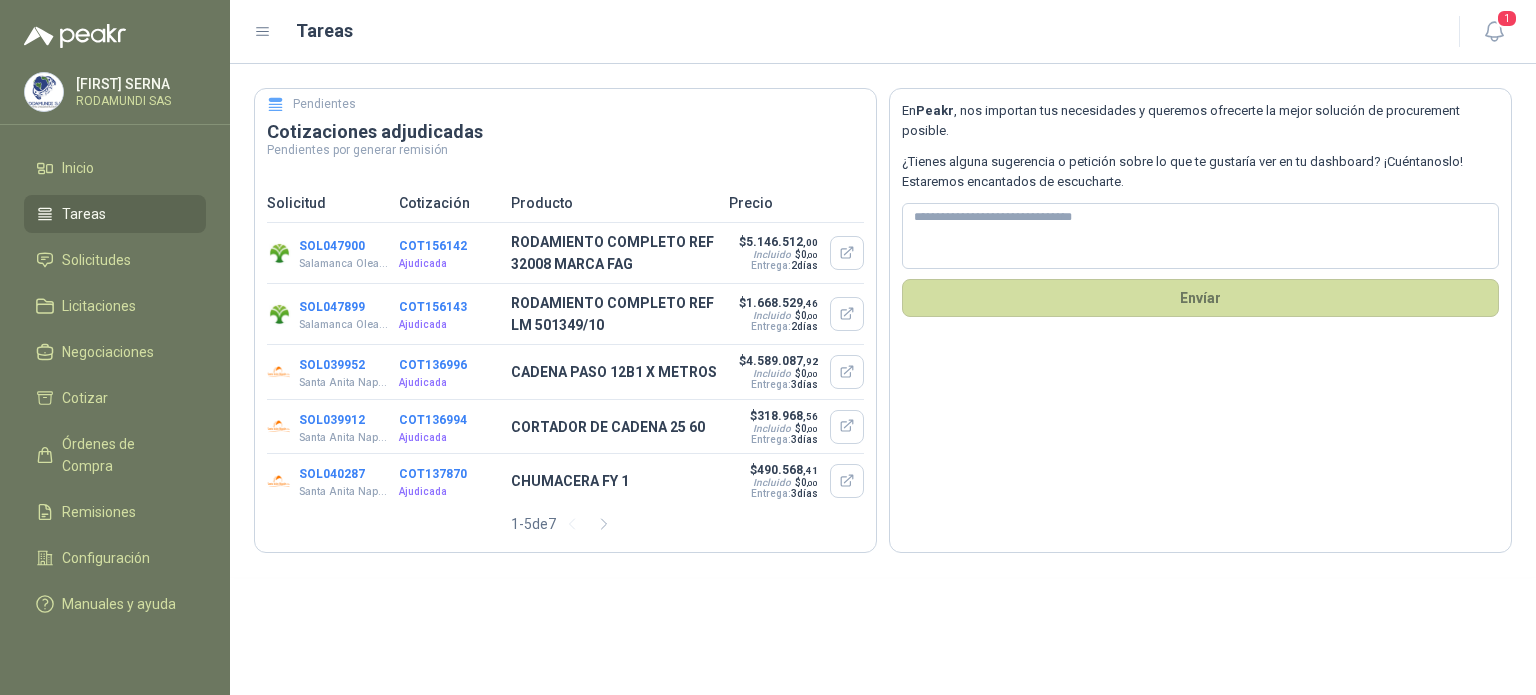 click on "COT156143" at bounding box center (433, 307) 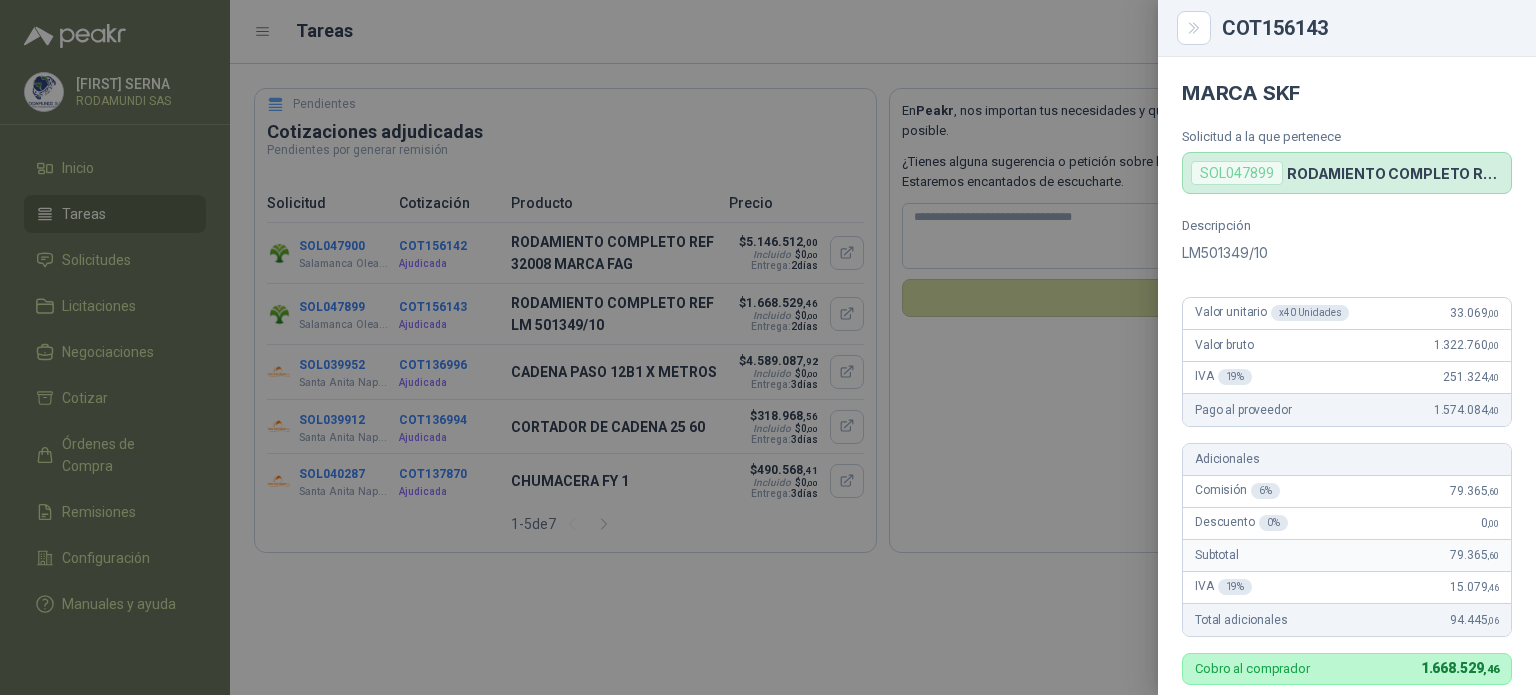 click at bounding box center (768, 347) 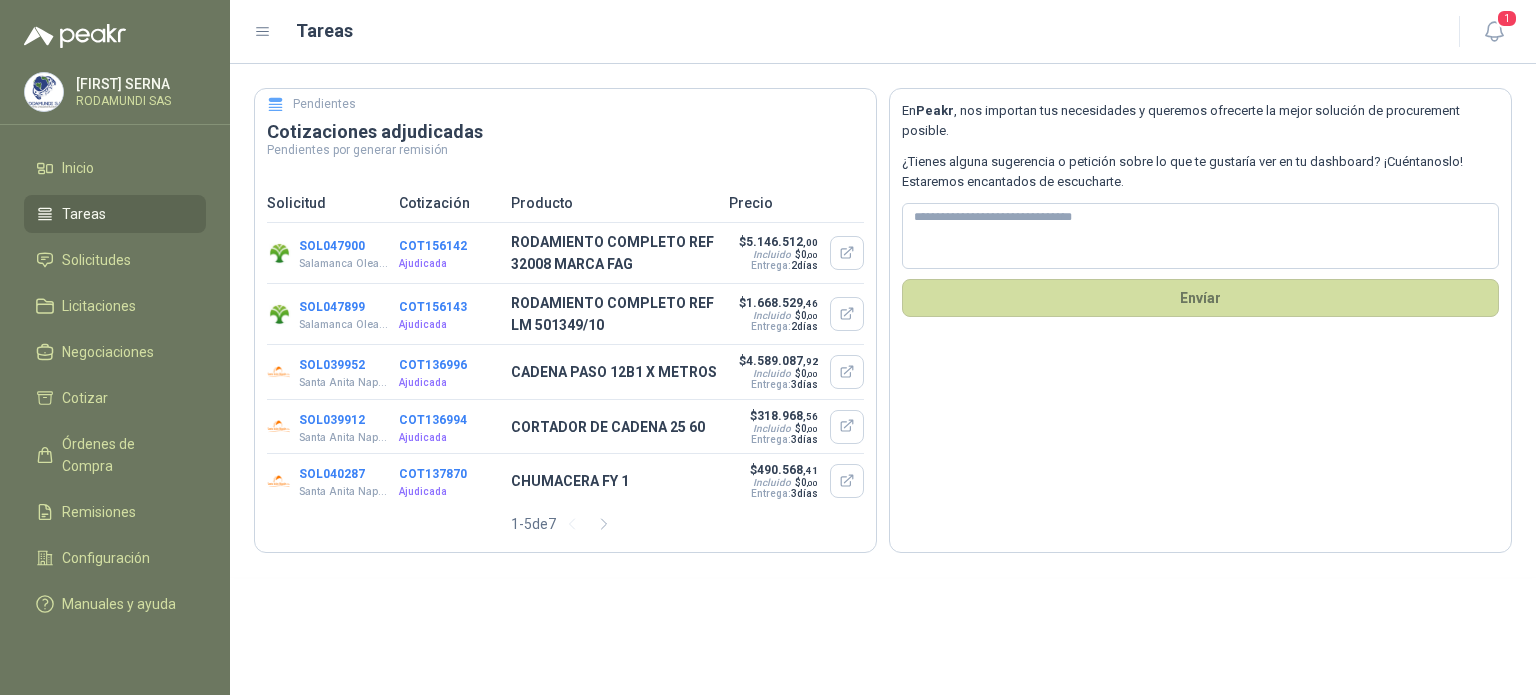 click on "COT156142" at bounding box center [433, 246] 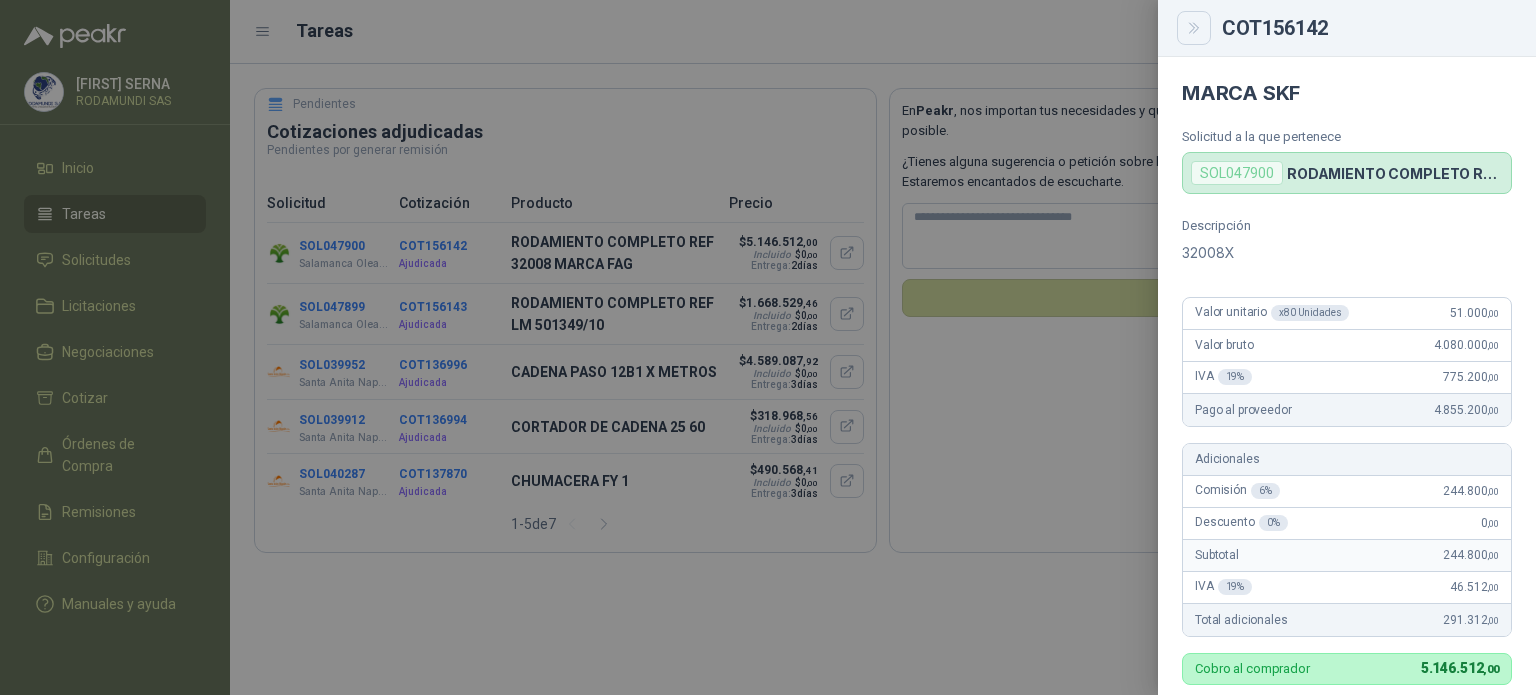 click at bounding box center (1194, 28) 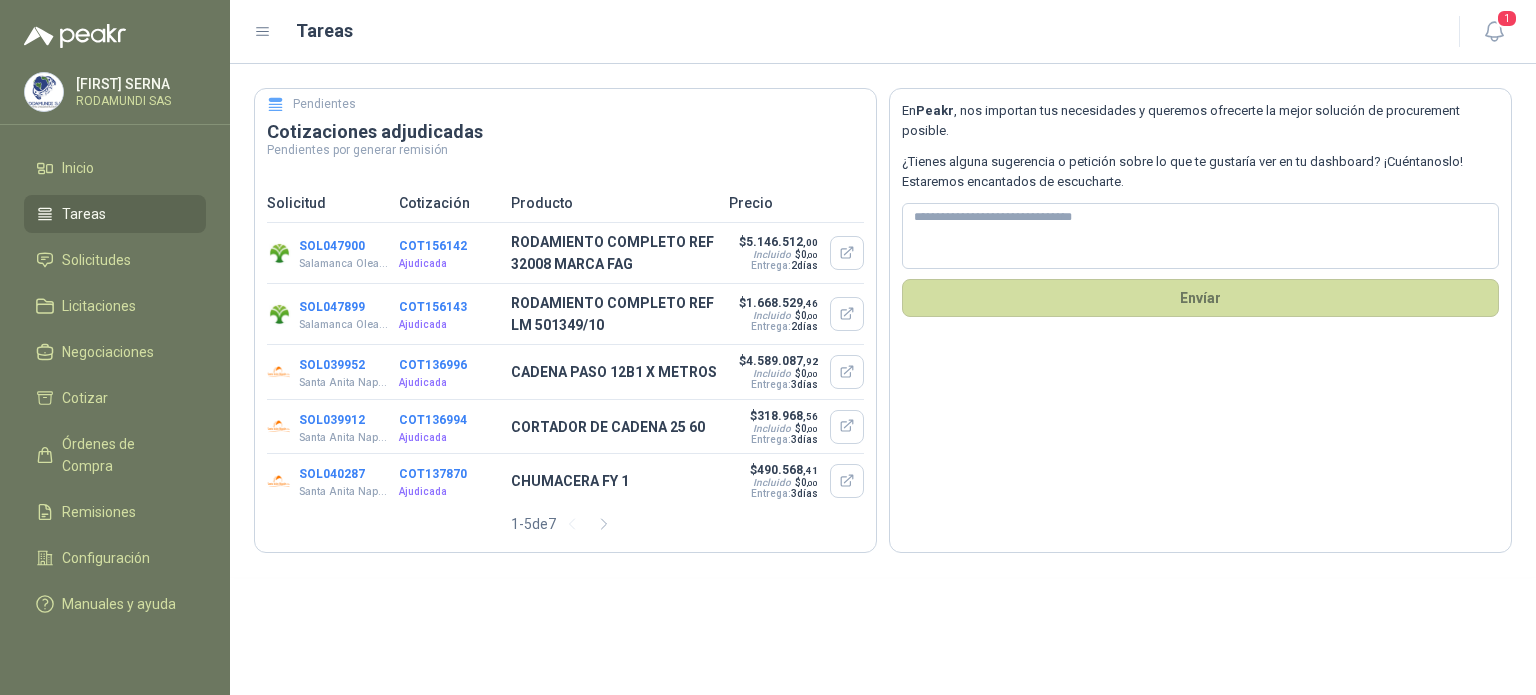click on "COT156142" at bounding box center (433, 246) 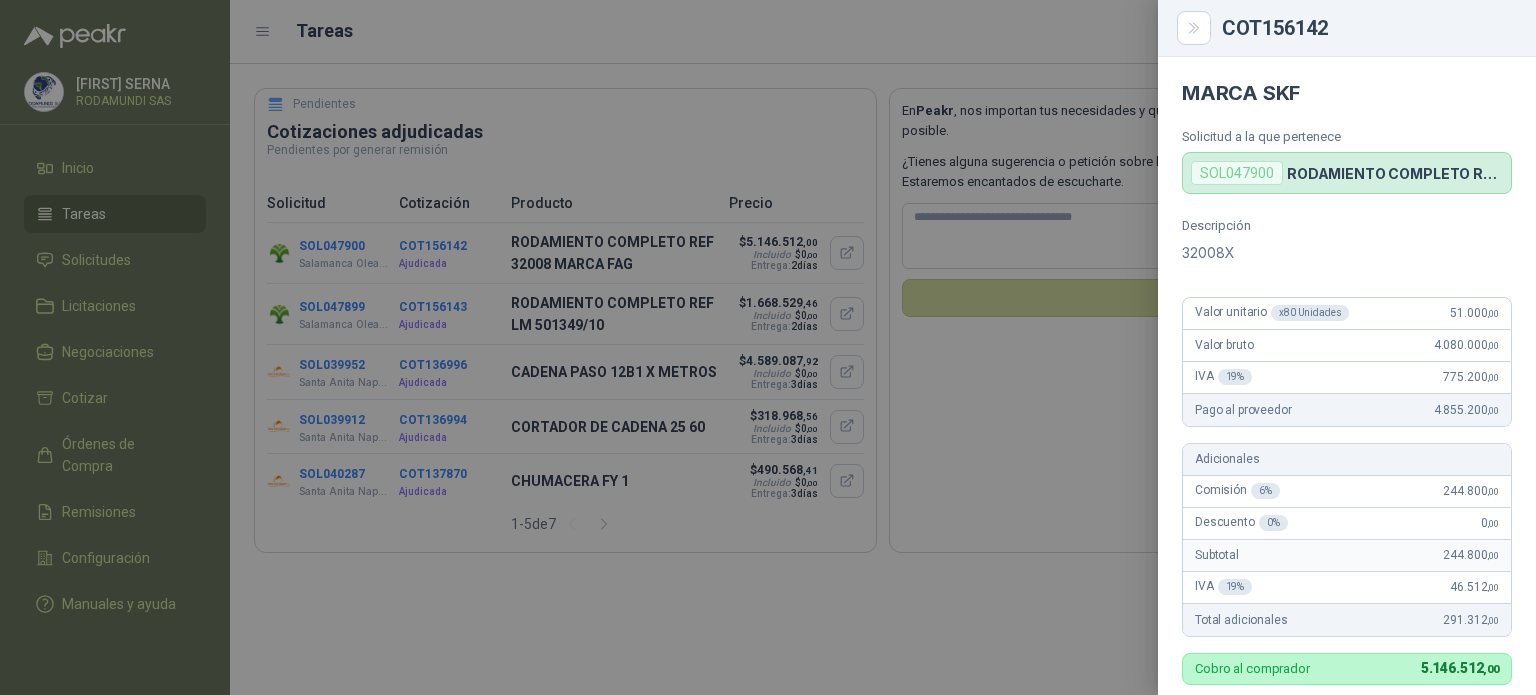 drag, startPoint x: 698, startPoint y: 603, endPoint x: 876, endPoint y: 103, distance: 530.73914 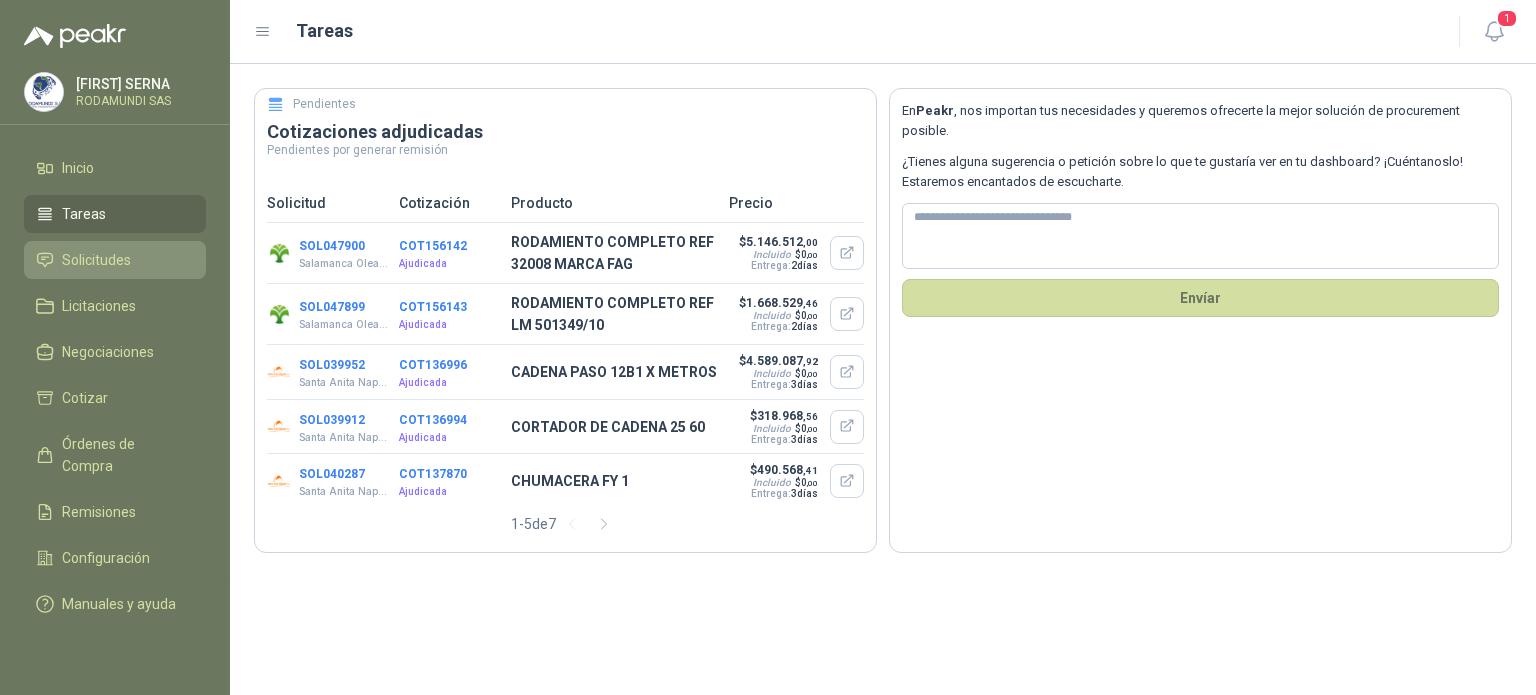 click on "Solicitudes" at bounding box center (96, 260) 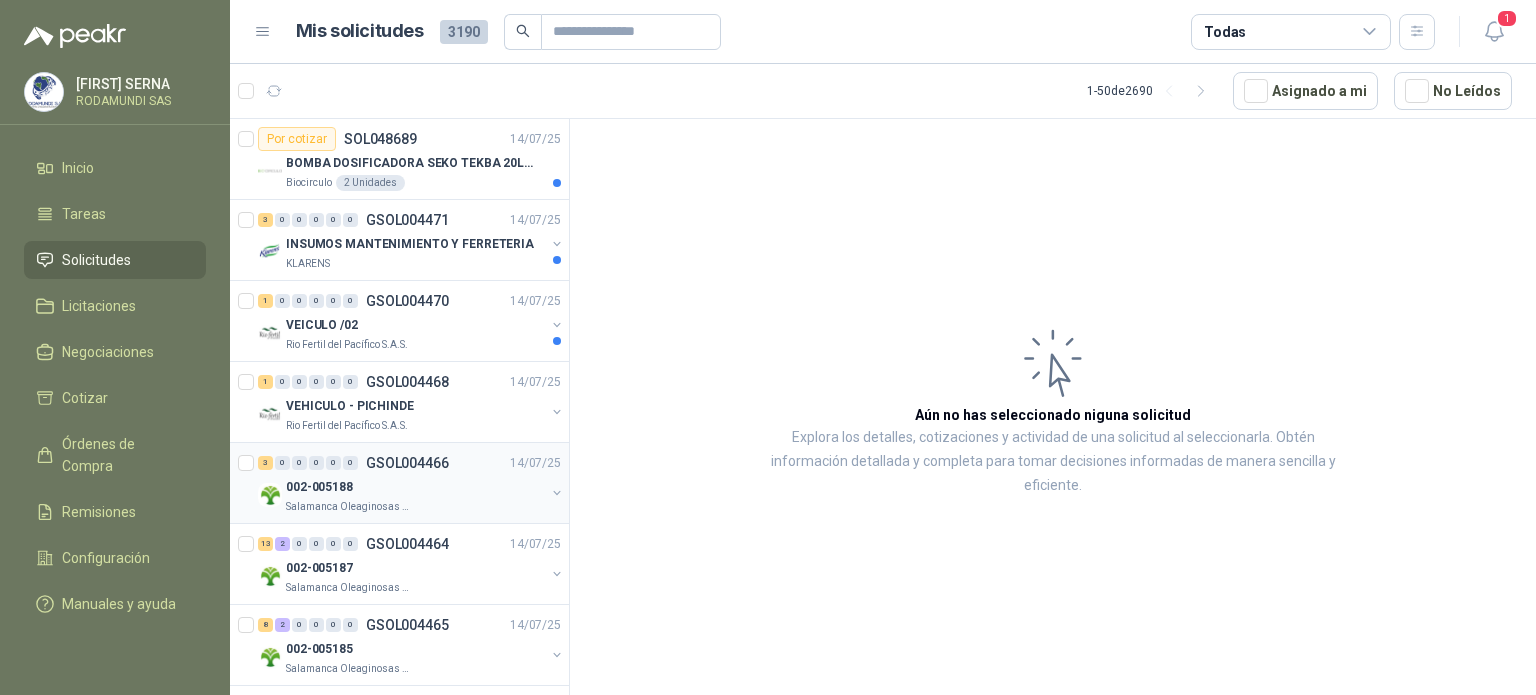 click on "Salamanca Oleaginosas SAS" at bounding box center [349, 507] 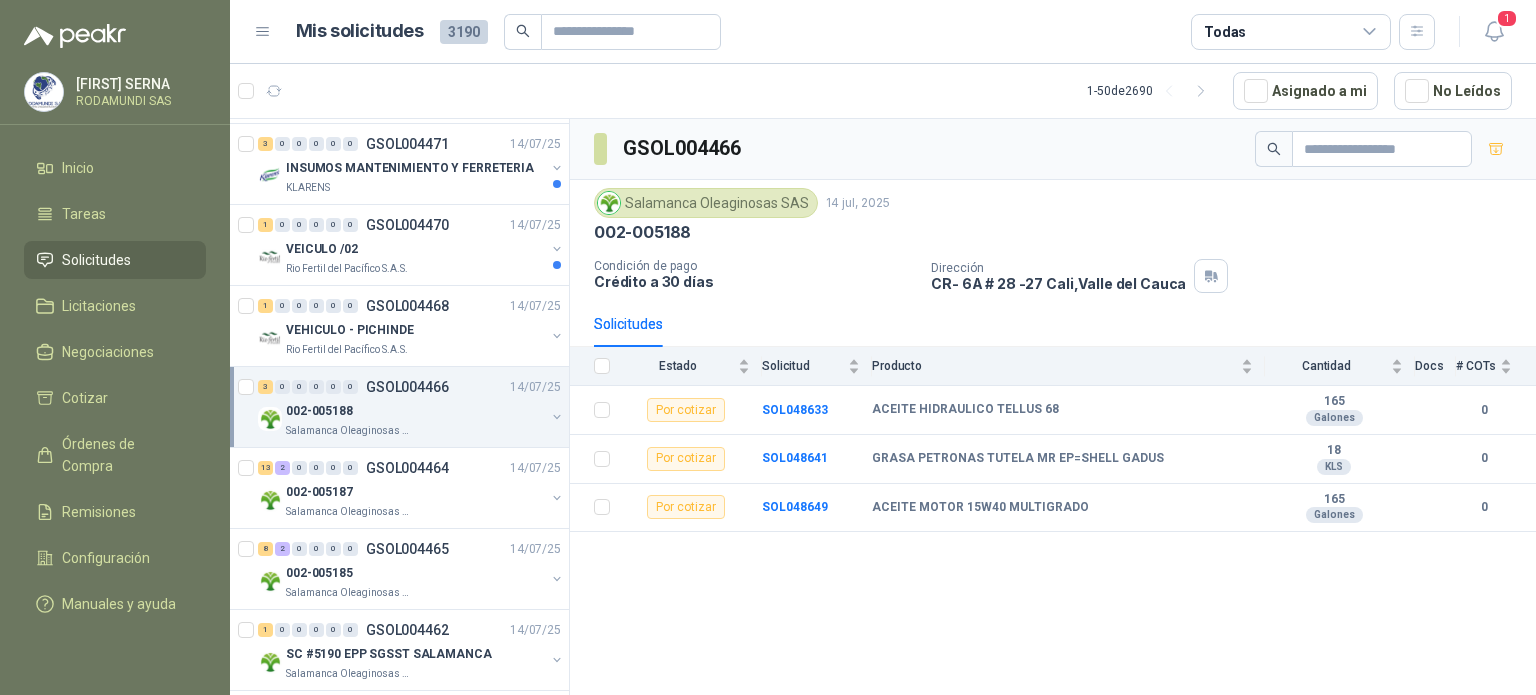 scroll, scrollTop: 80, scrollLeft: 0, axis: vertical 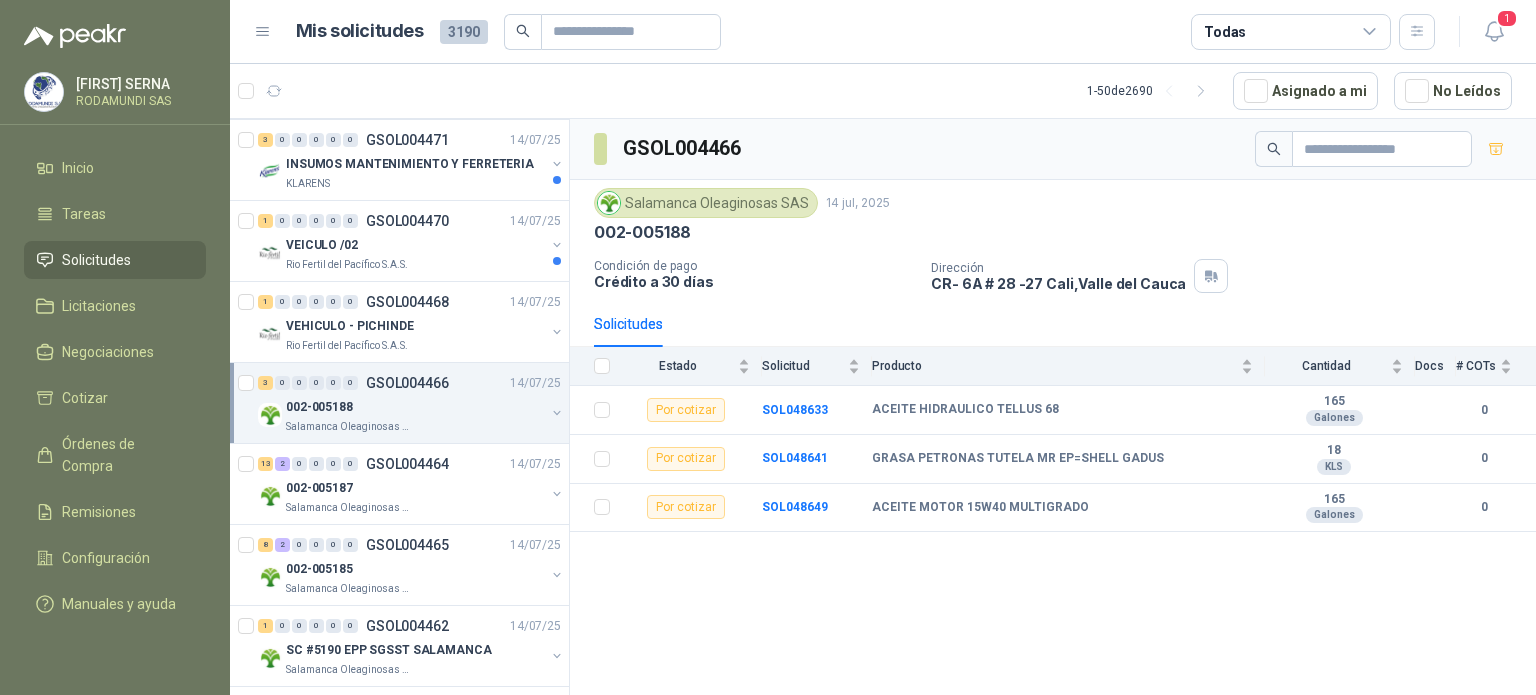 click on "Salamanca Oleaginosas SAS" at bounding box center [349, 508] 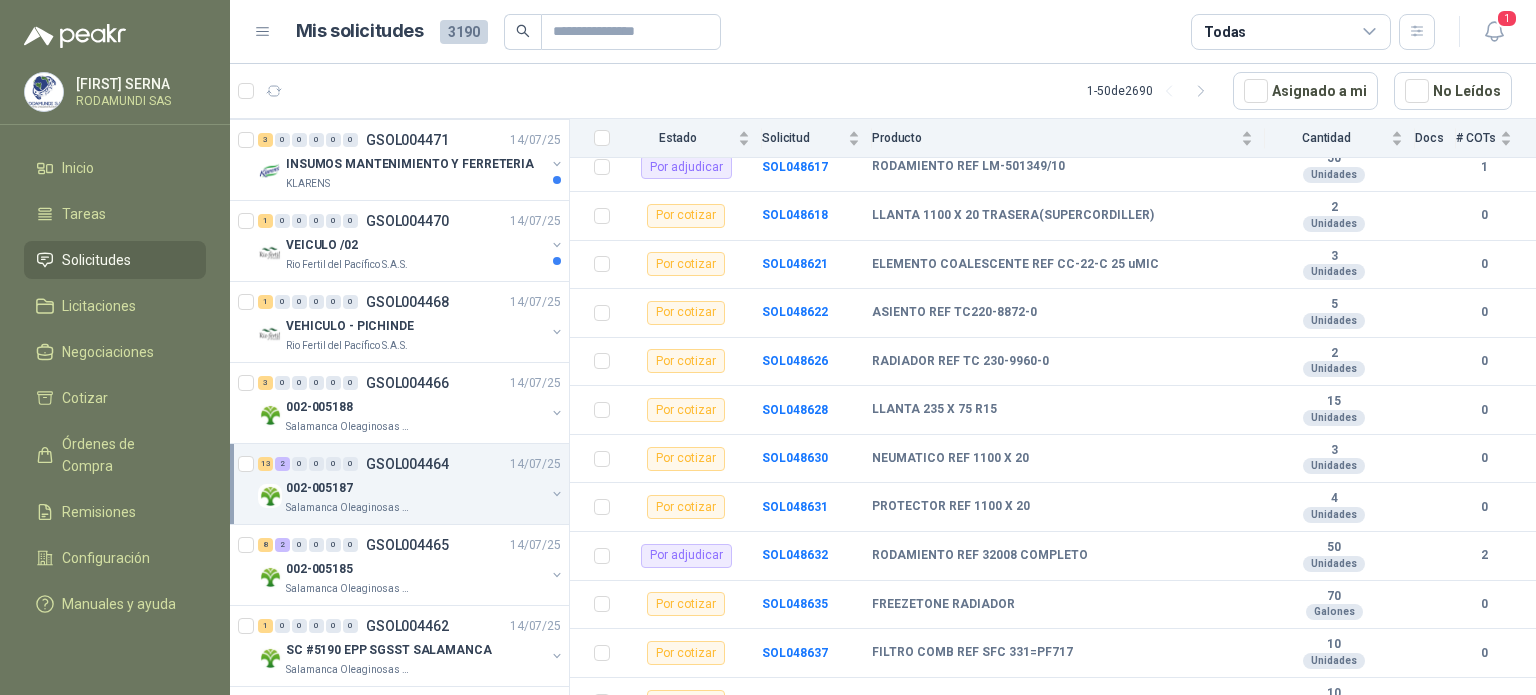 scroll, scrollTop: 248, scrollLeft: 0, axis: vertical 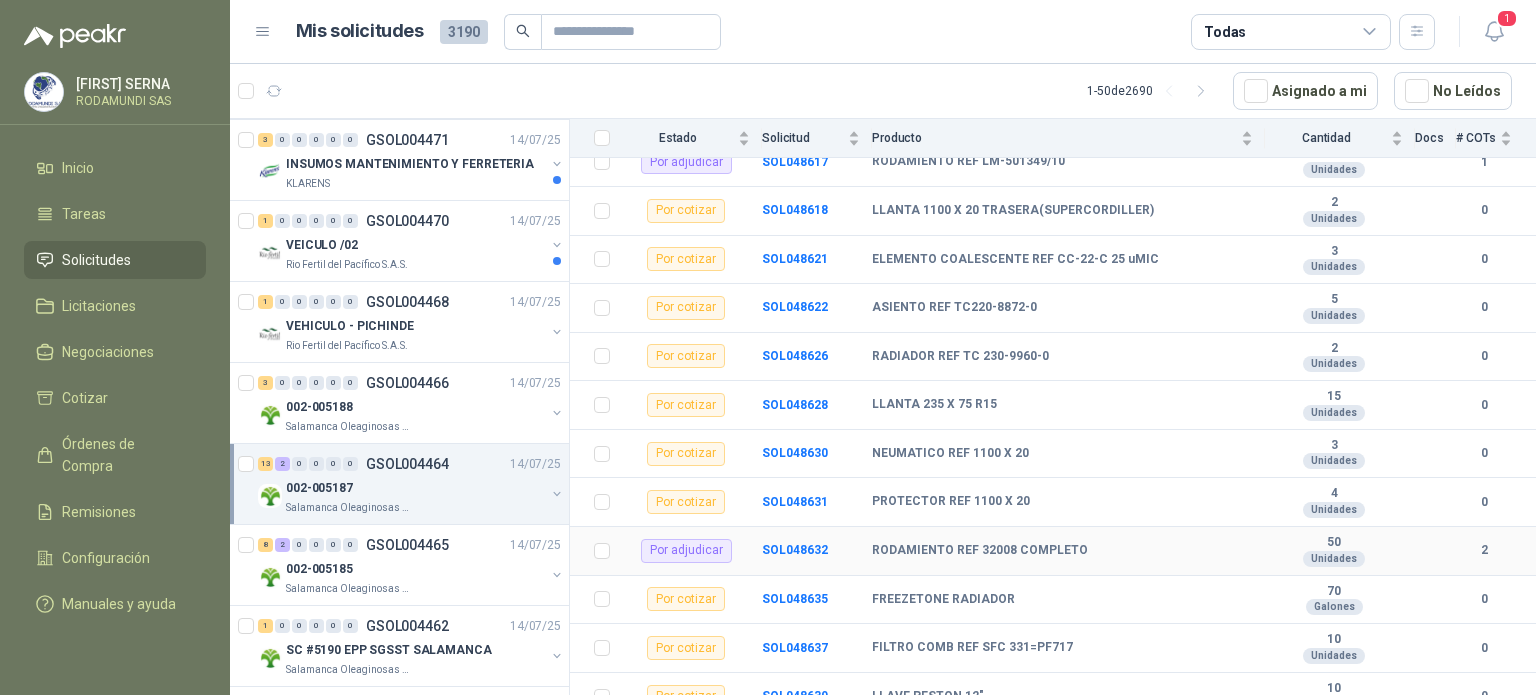 click on "Por adjudicar" at bounding box center [686, 551] 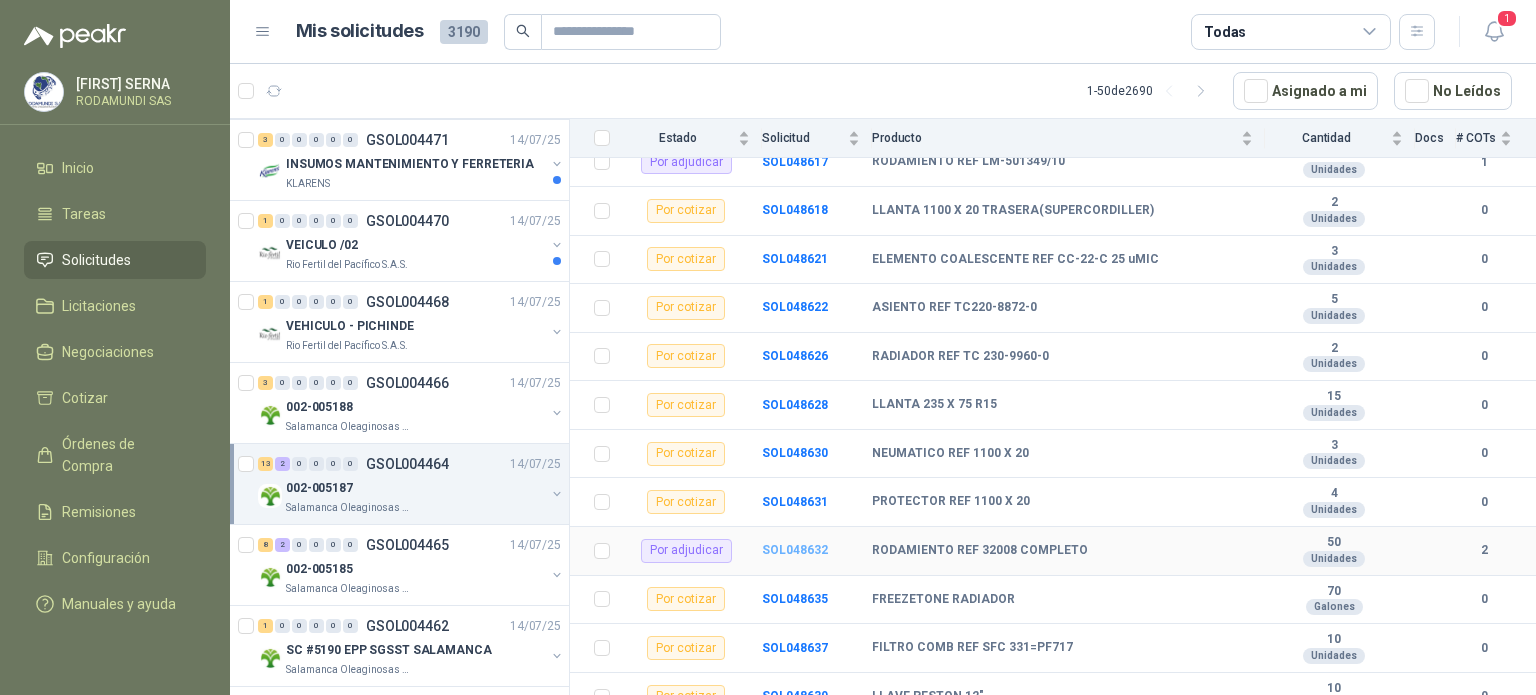 click on "SOL048632" at bounding box center (795, 550) 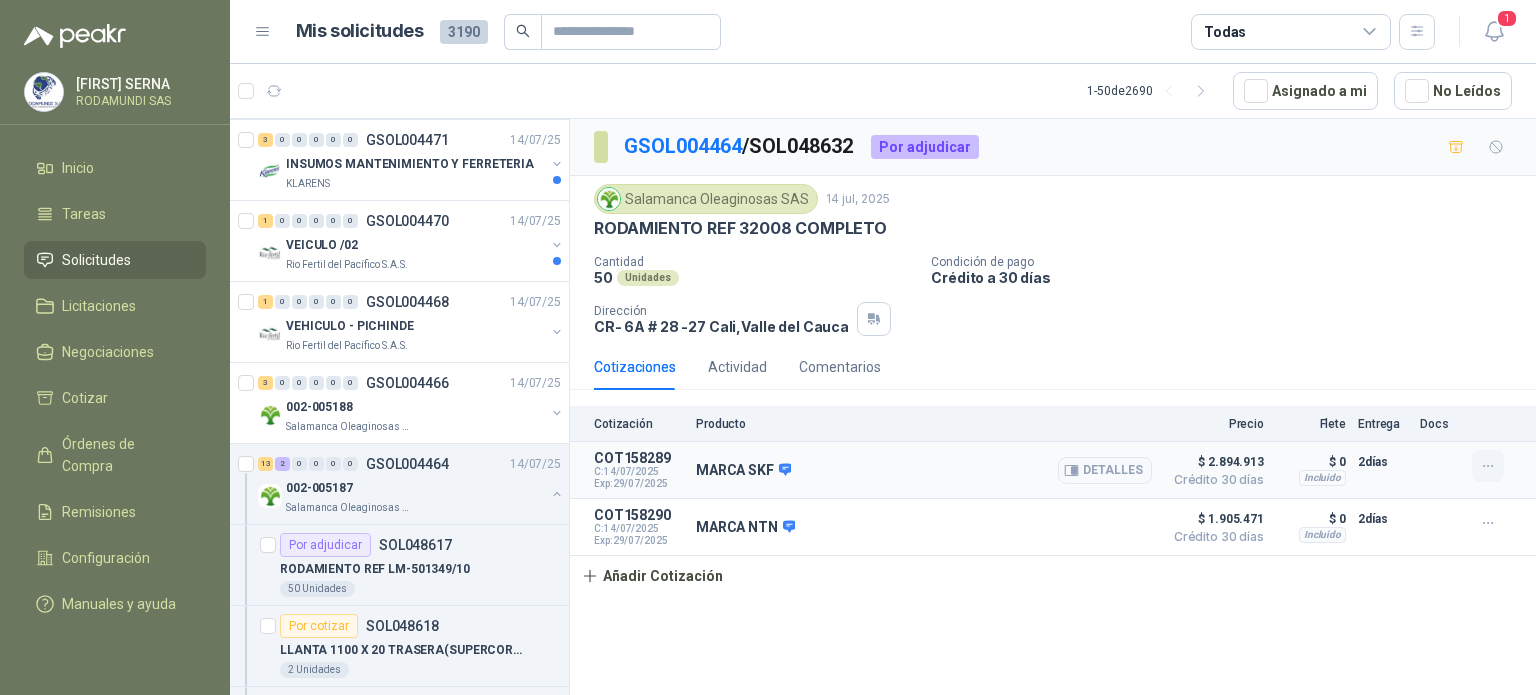 click 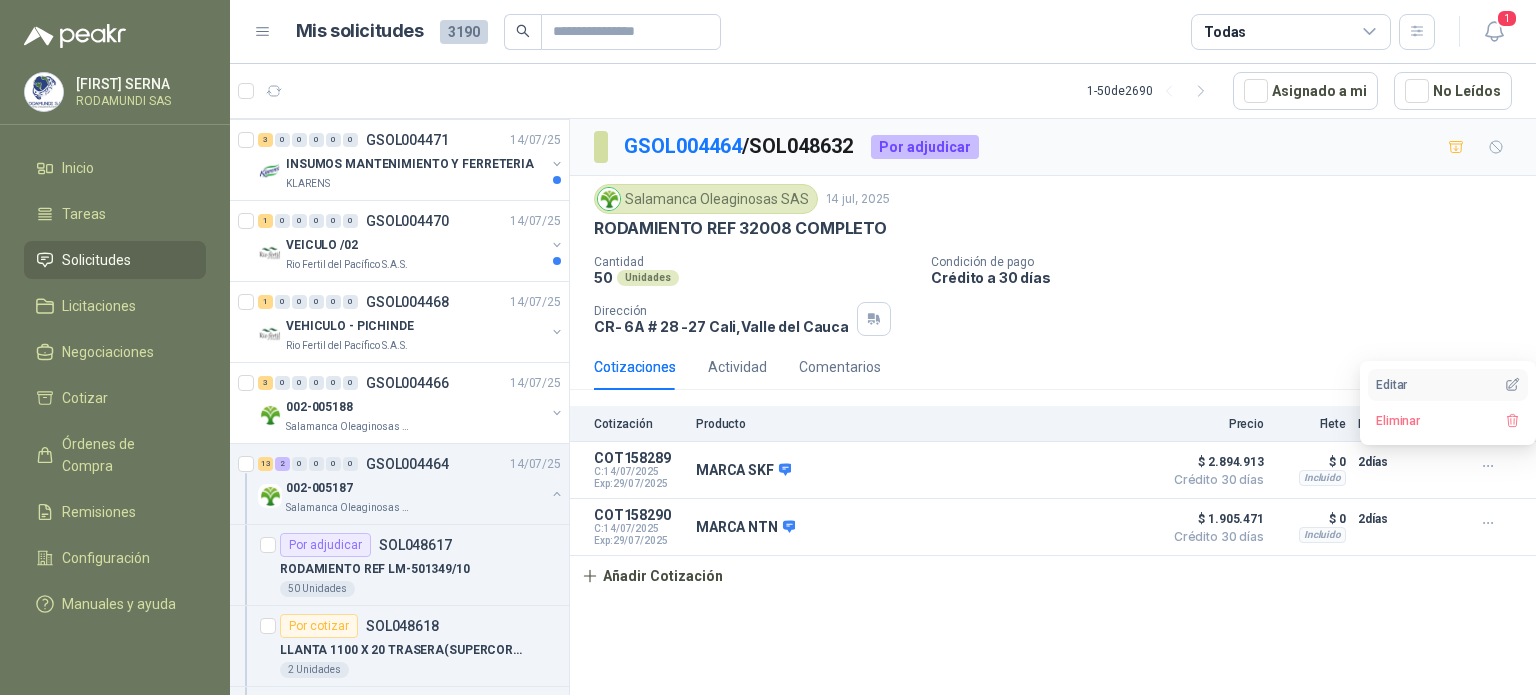 click on "Editar" at bounding box center [1448, 385] 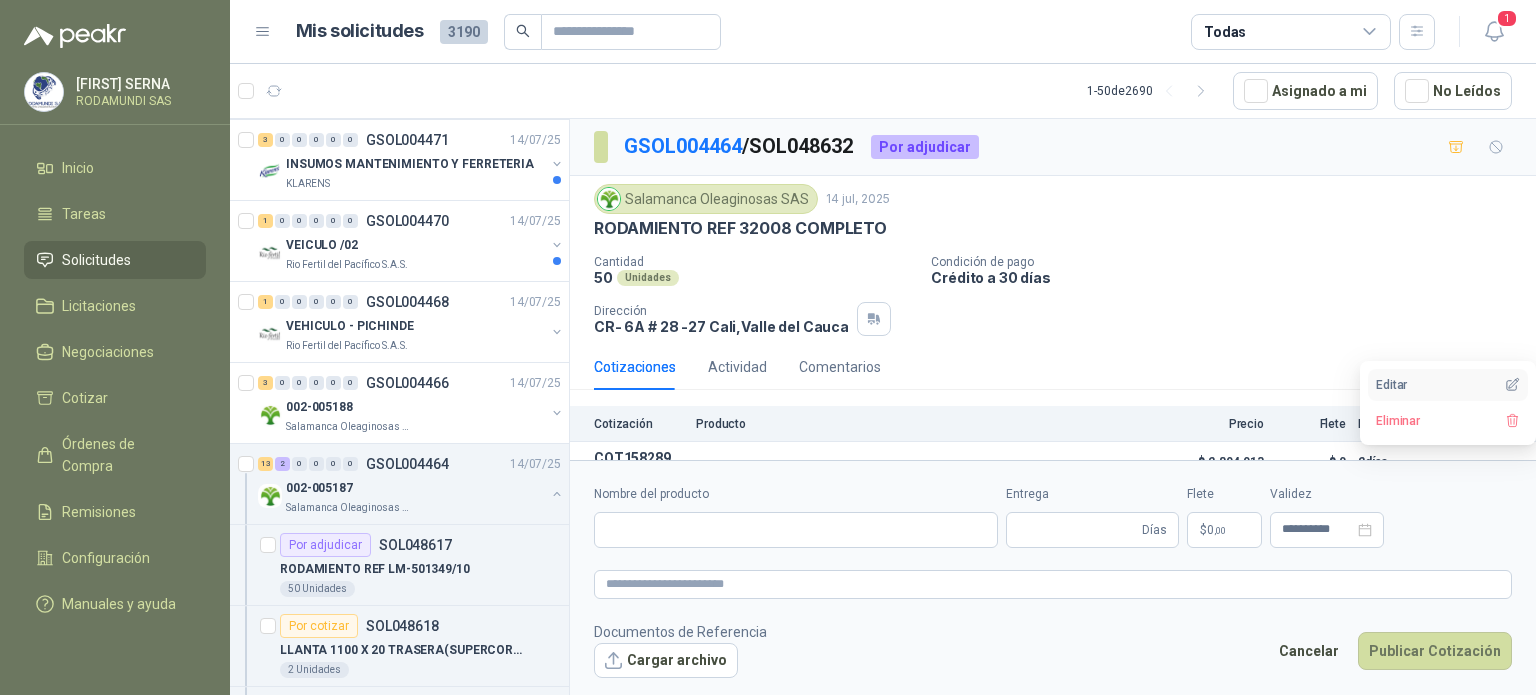 type 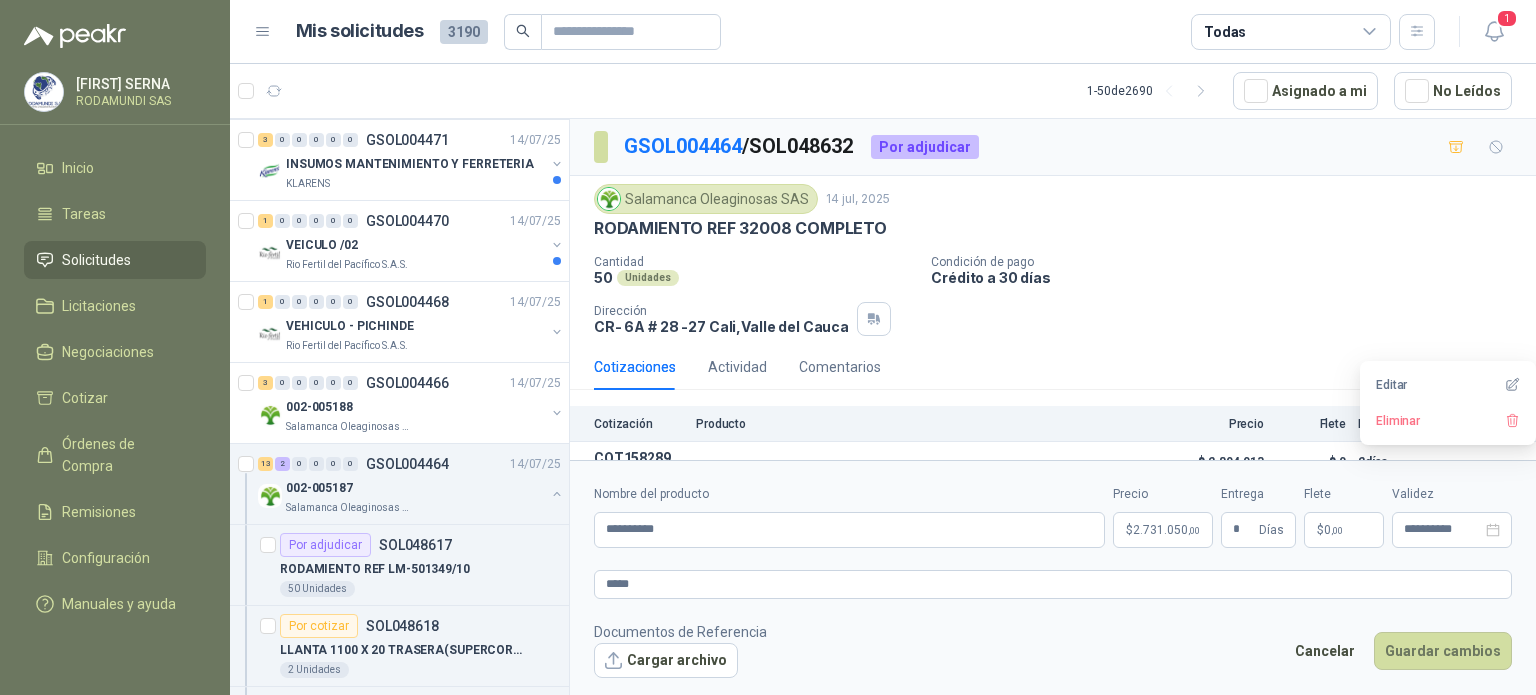 type 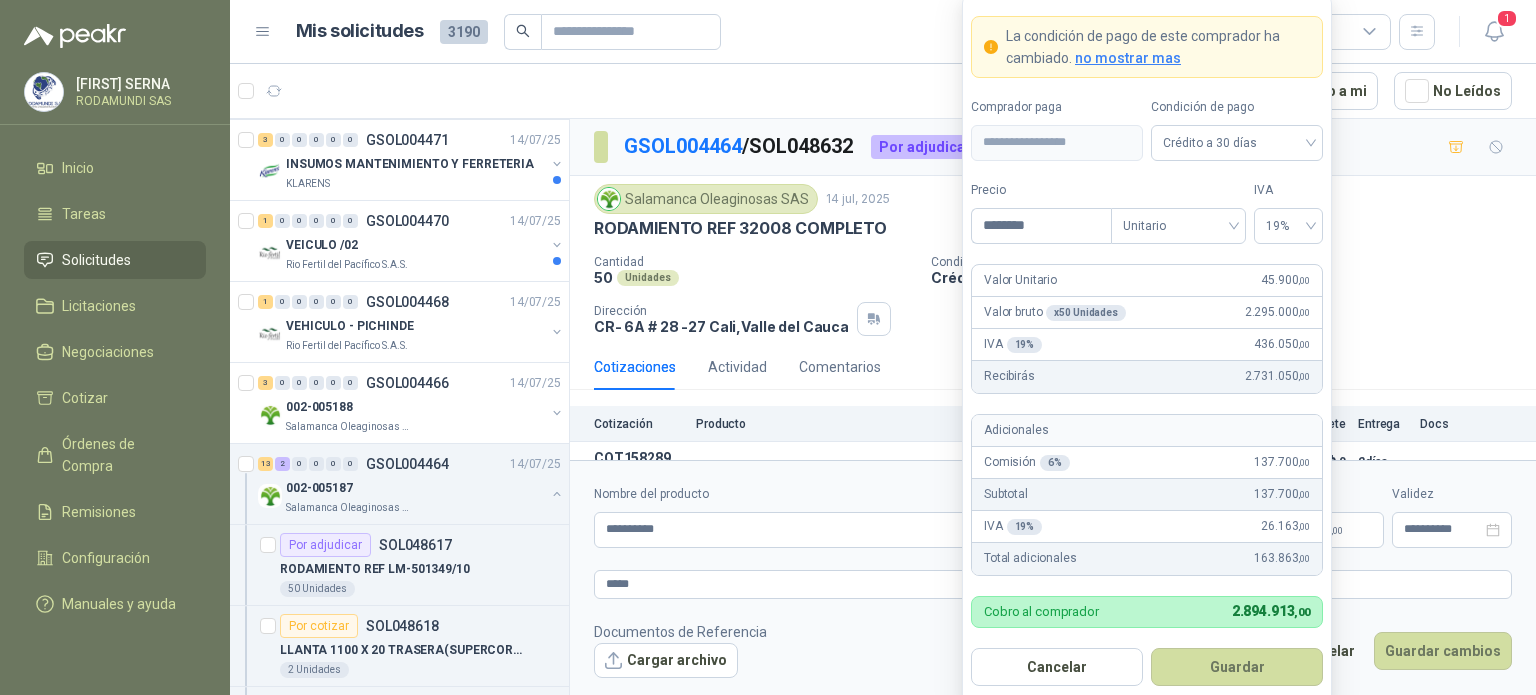 type 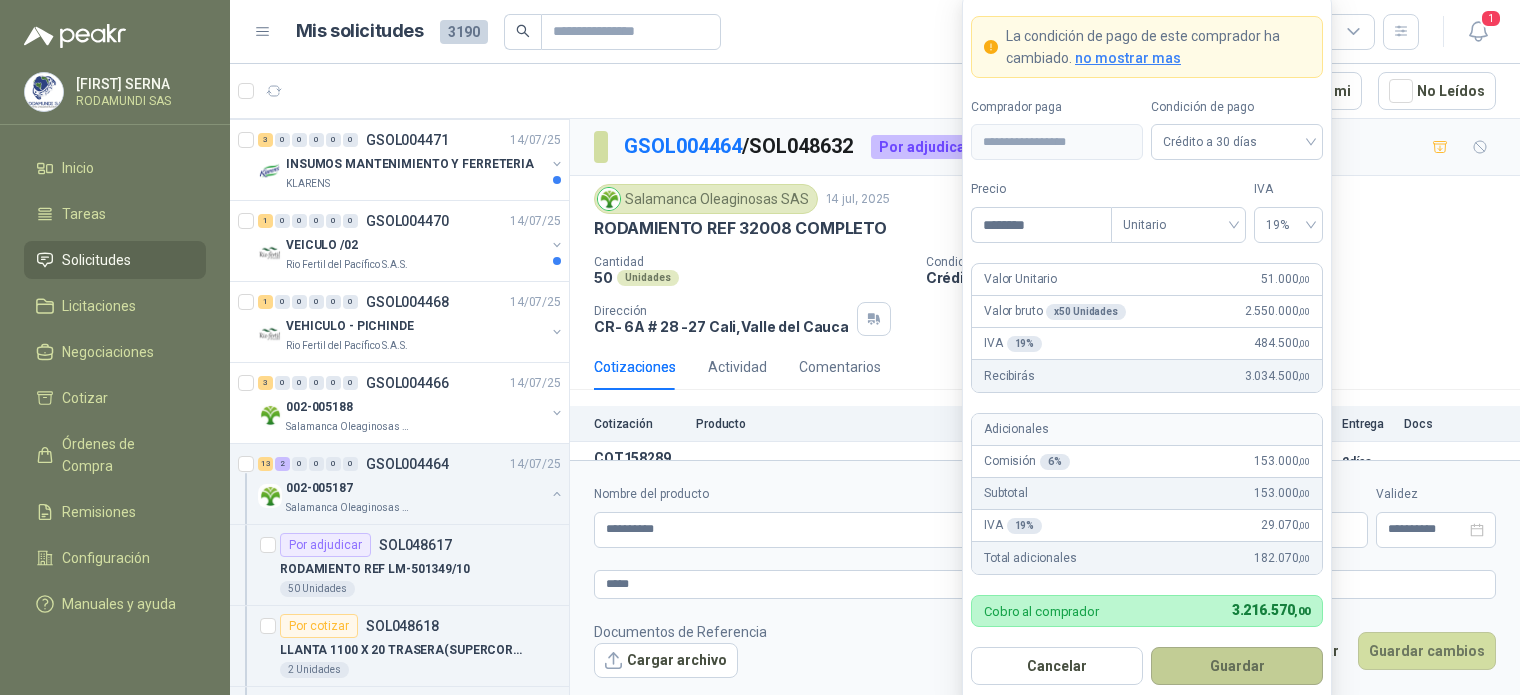 type on "********" 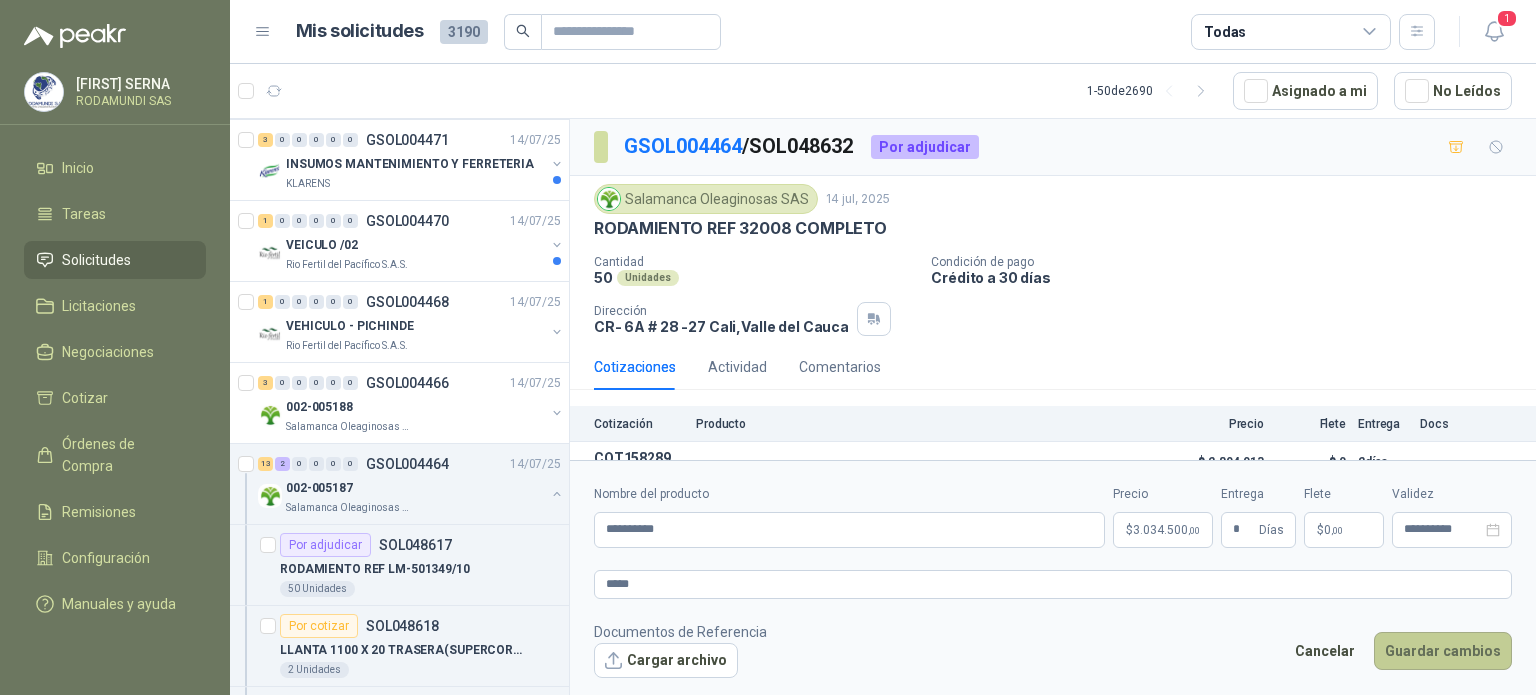 click on "Guardar cambios" at bounding box center [1443, 651] 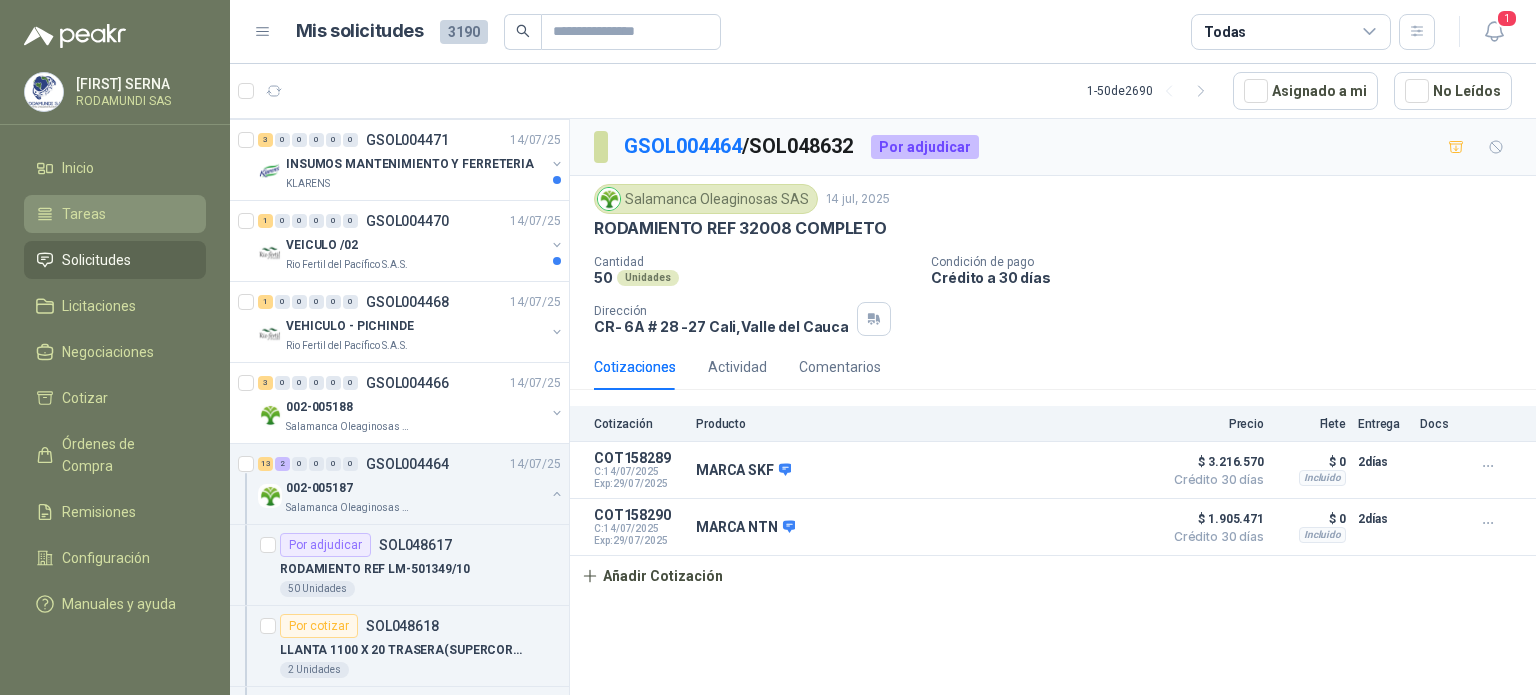 click on "Tareas" at bounding box center (84, 214) 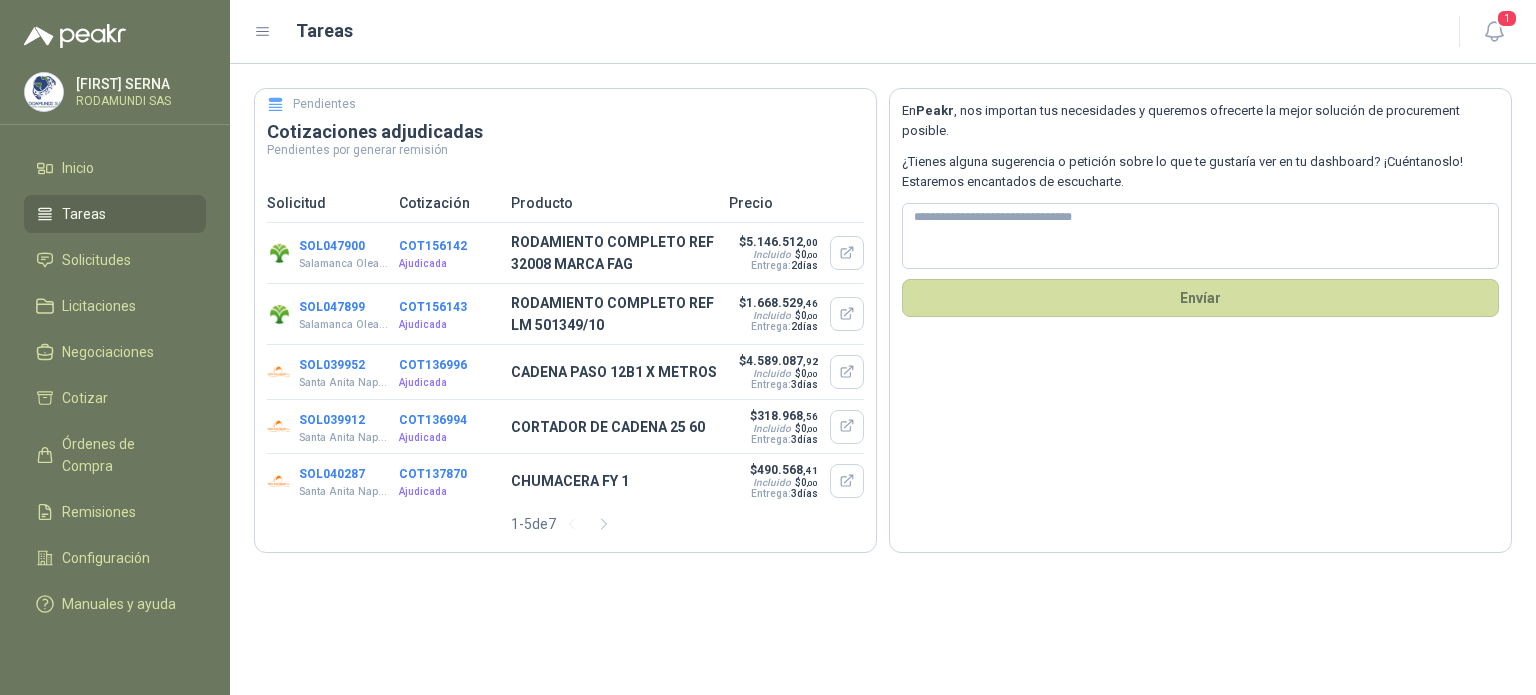 click on "COT156142" at bounding box center (433, 246) 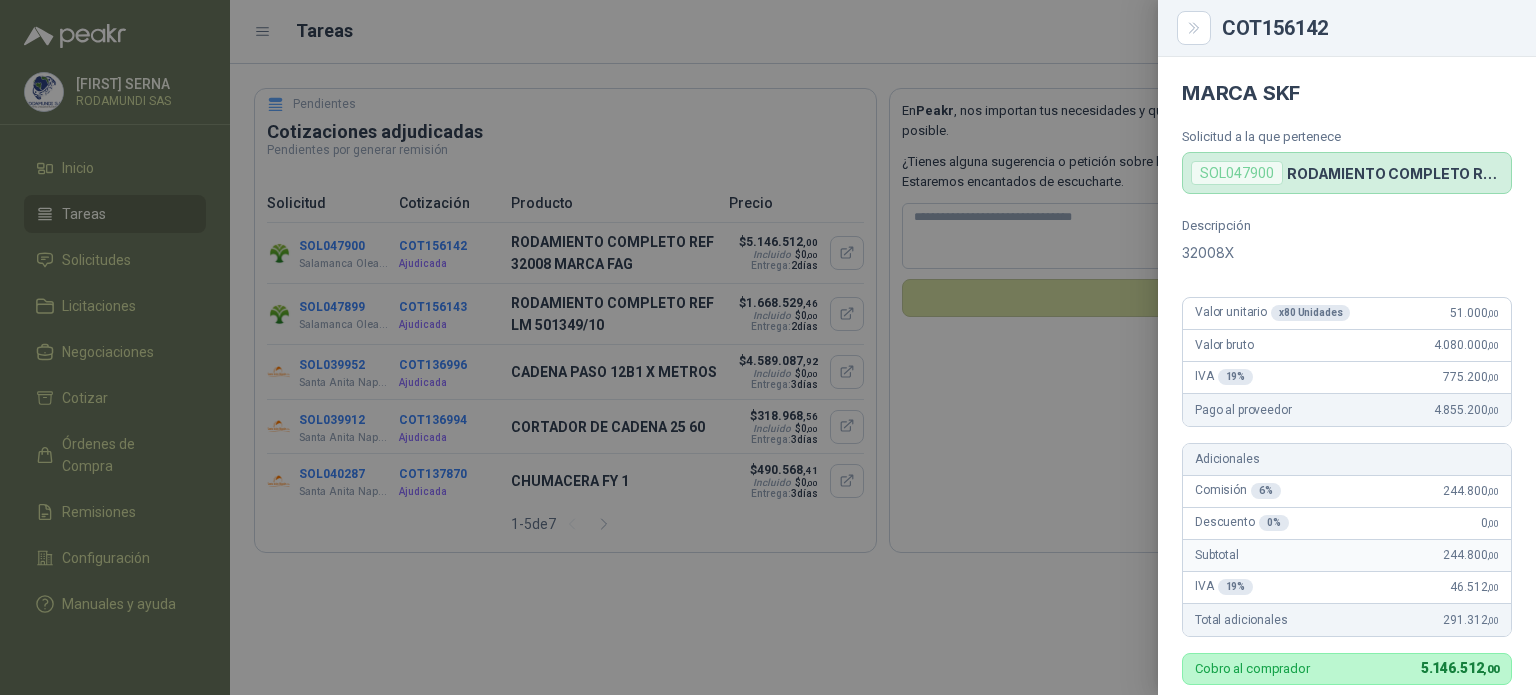 click on "IVA 19 %" at bounding box center (1224, 377) 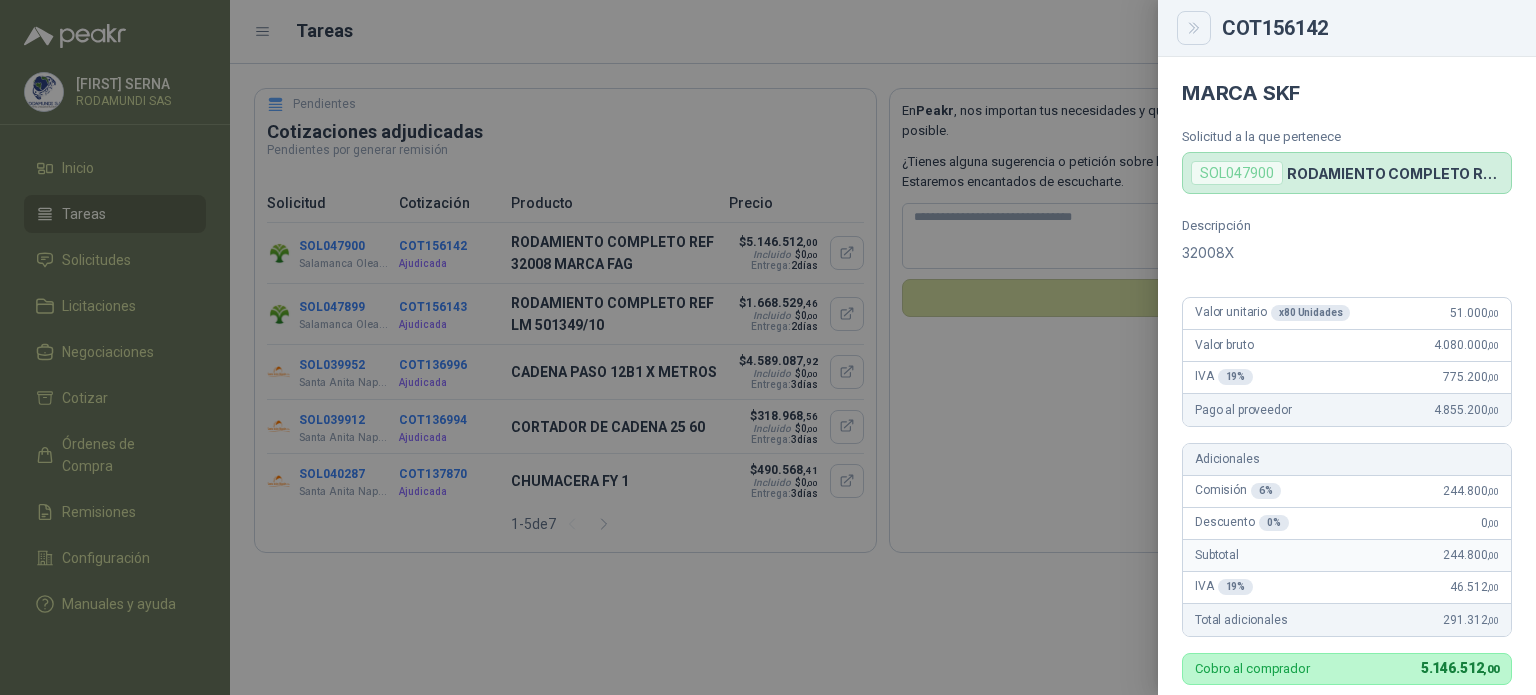 click 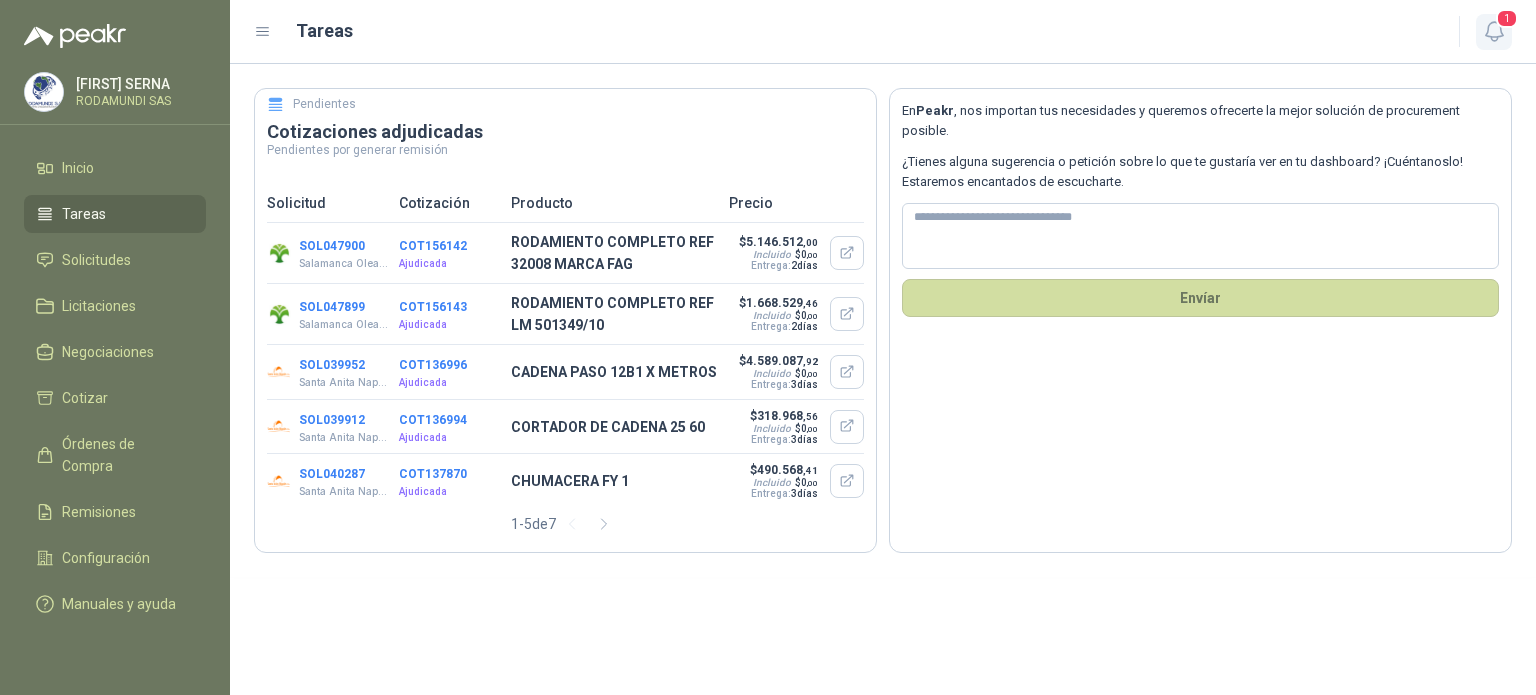 click 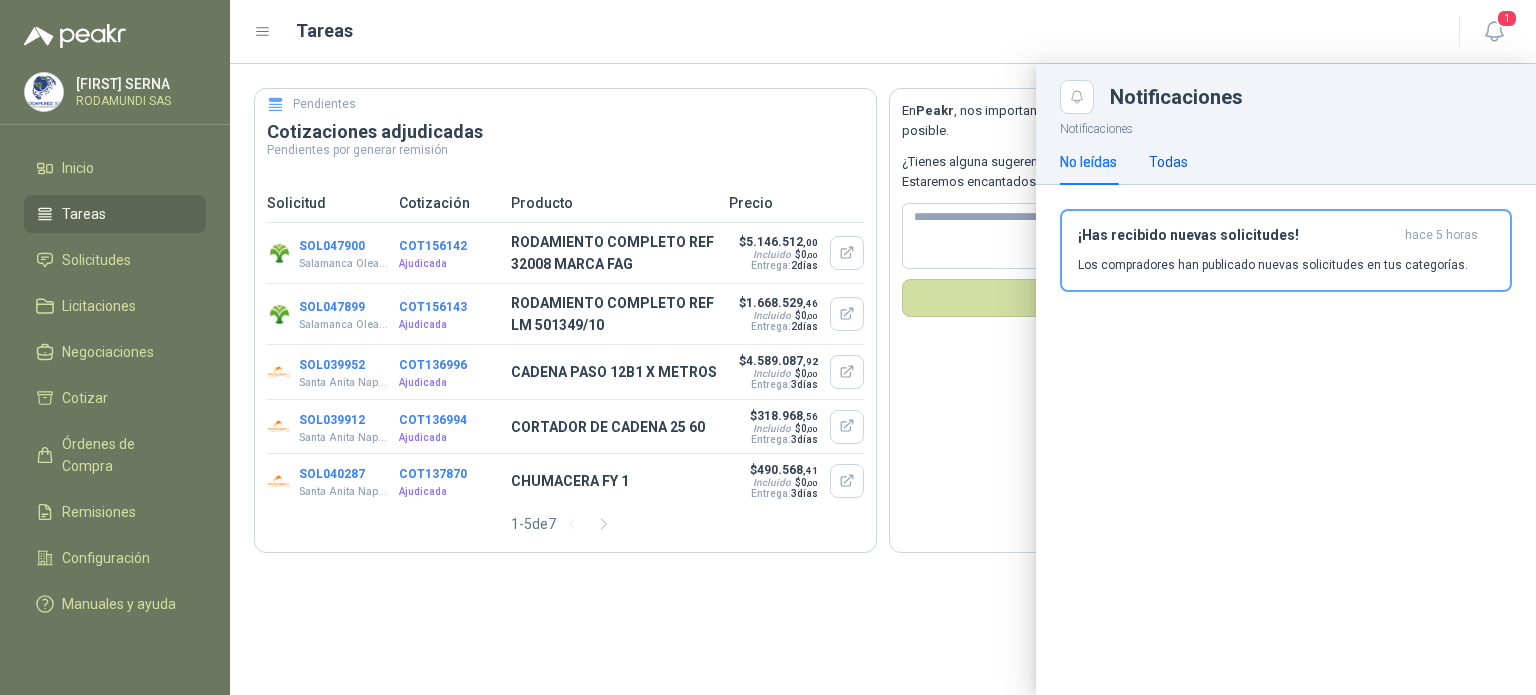 click on "Todas" at bounding box center [1168, 162] 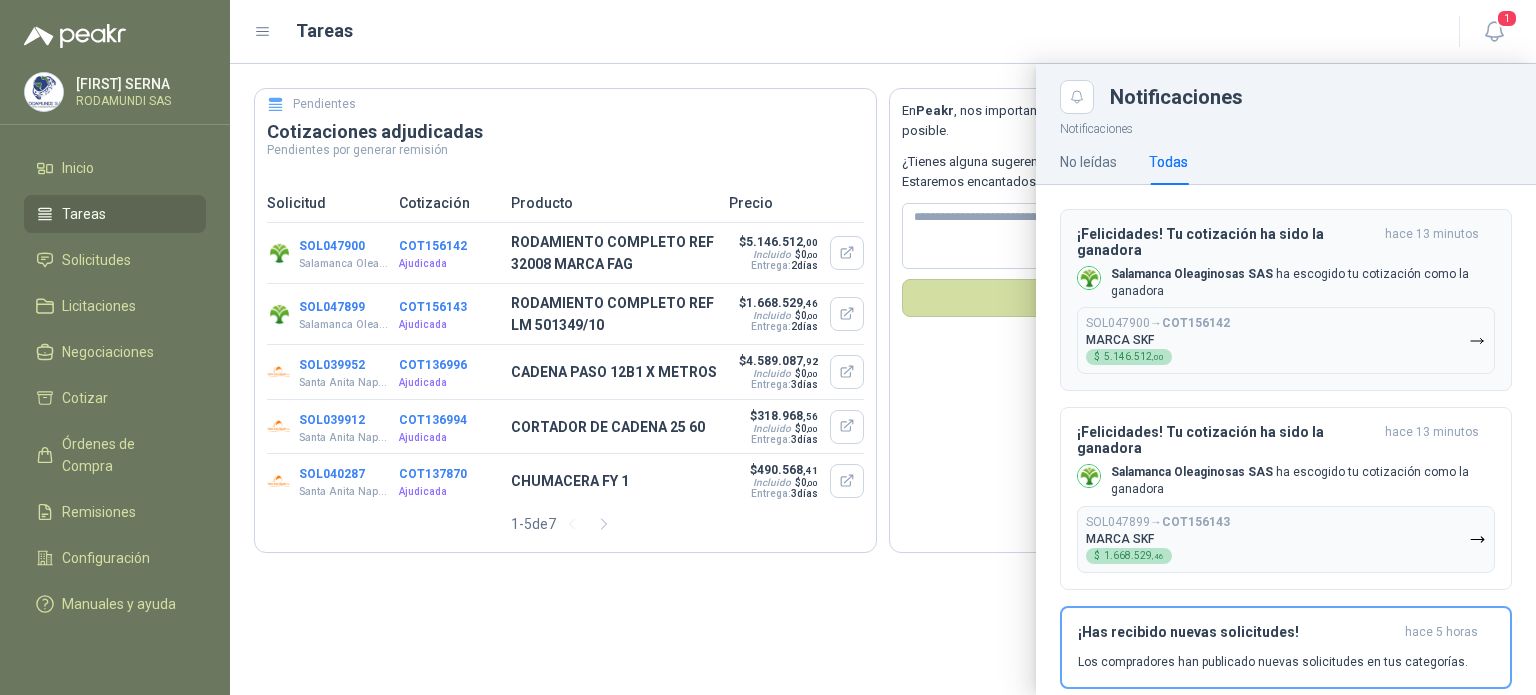 click 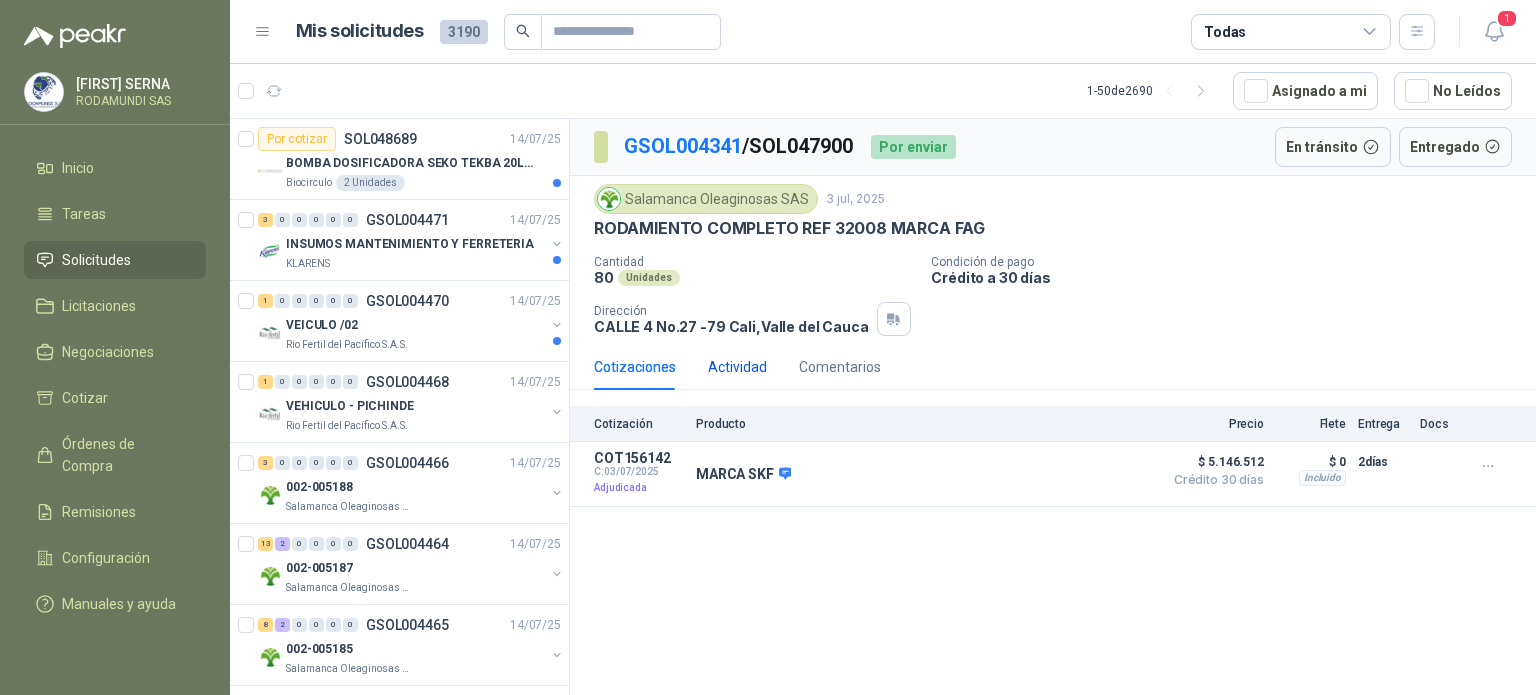 click on "Actividad" at bounding box center (737, 367) 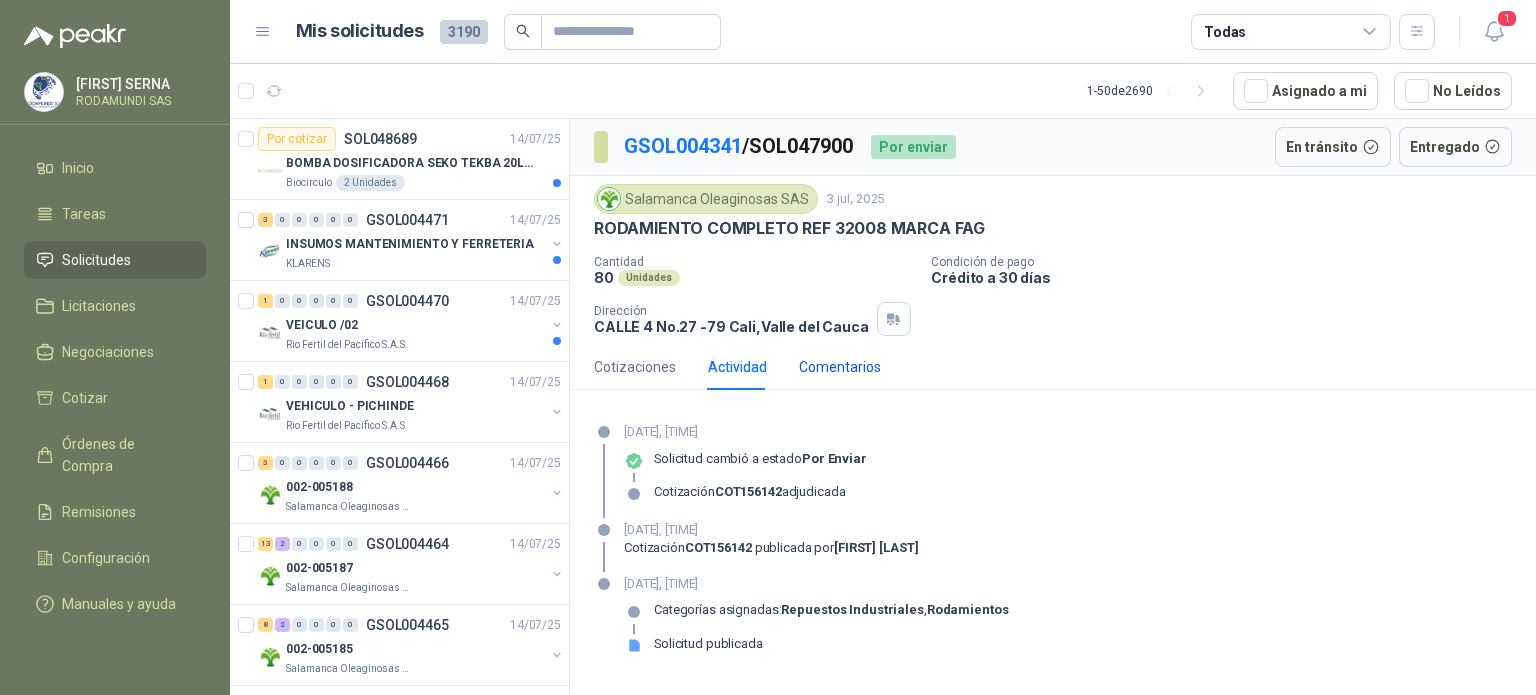 click on "Comentarios" at bounding box center (840, 367) 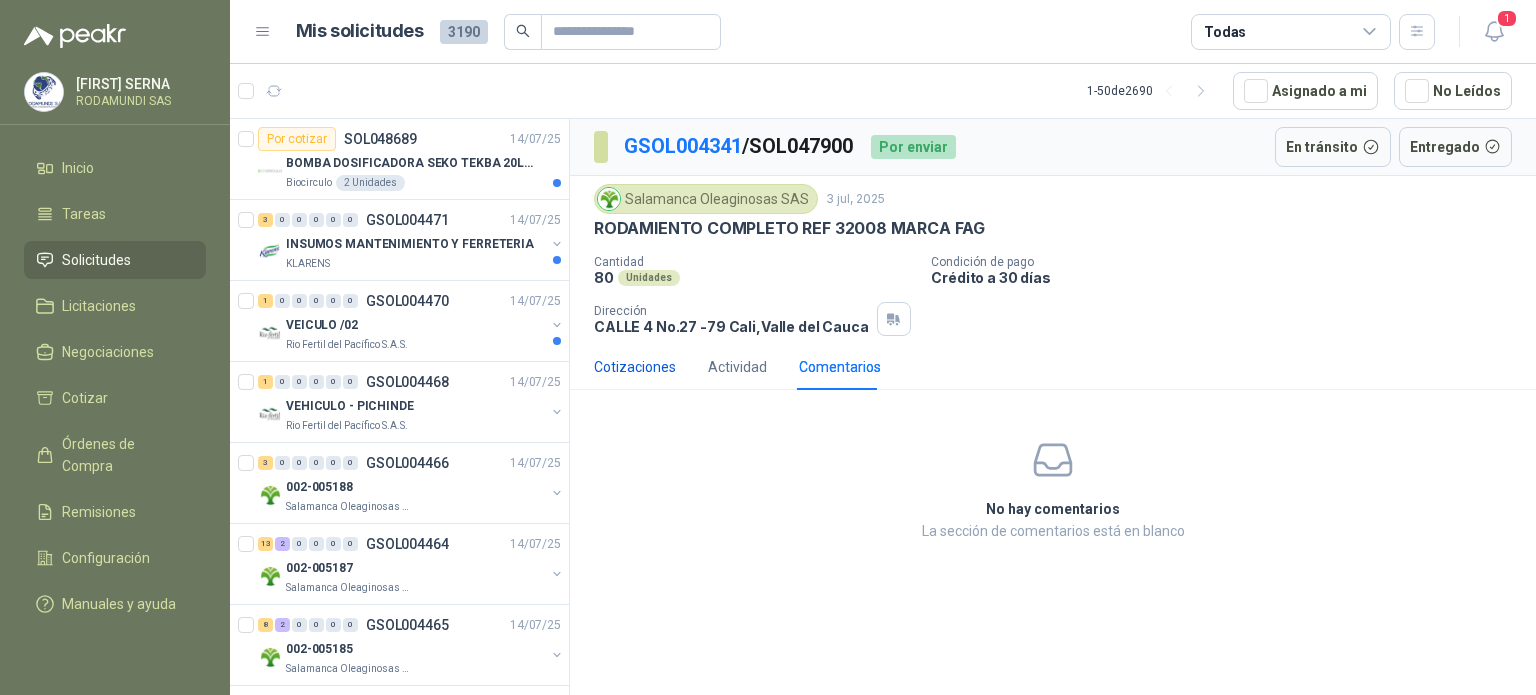 click on "Cotizaciones" at bounding box center (635, 367) 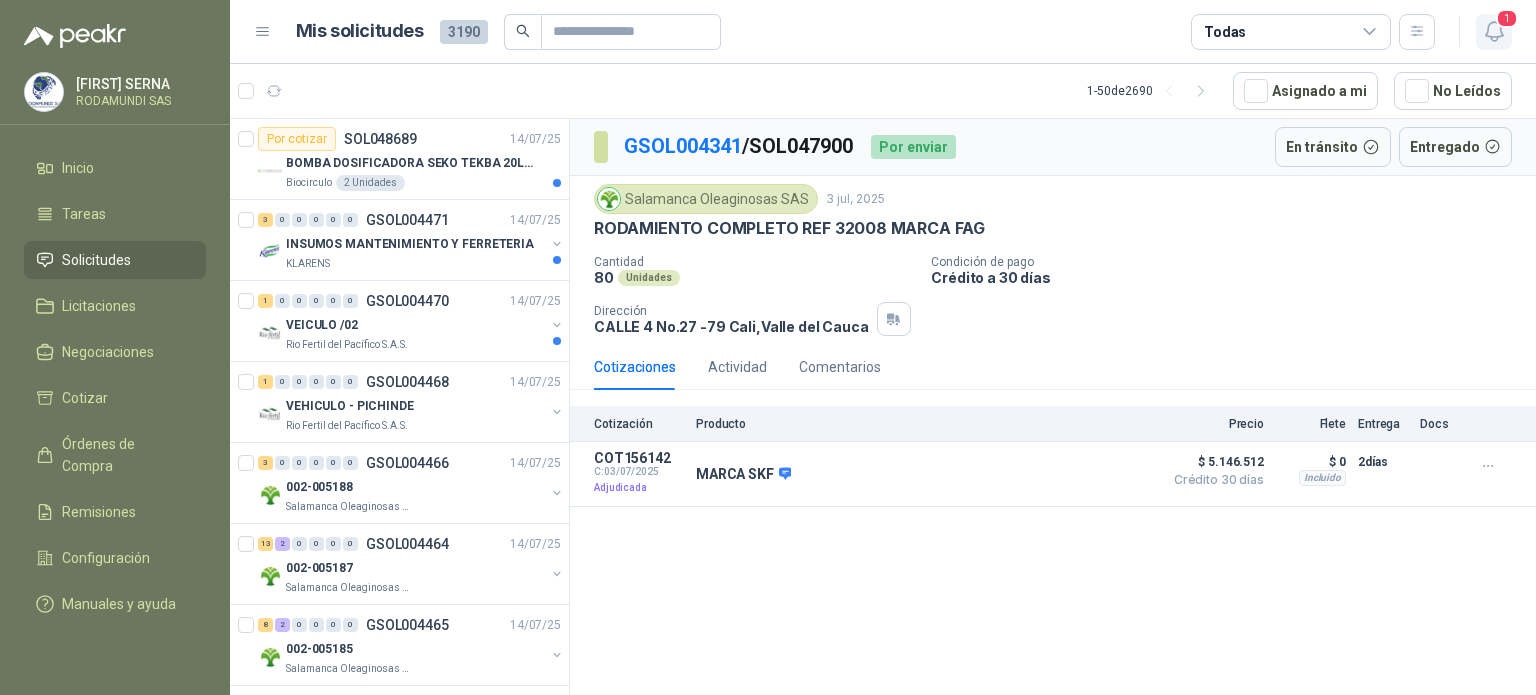 click 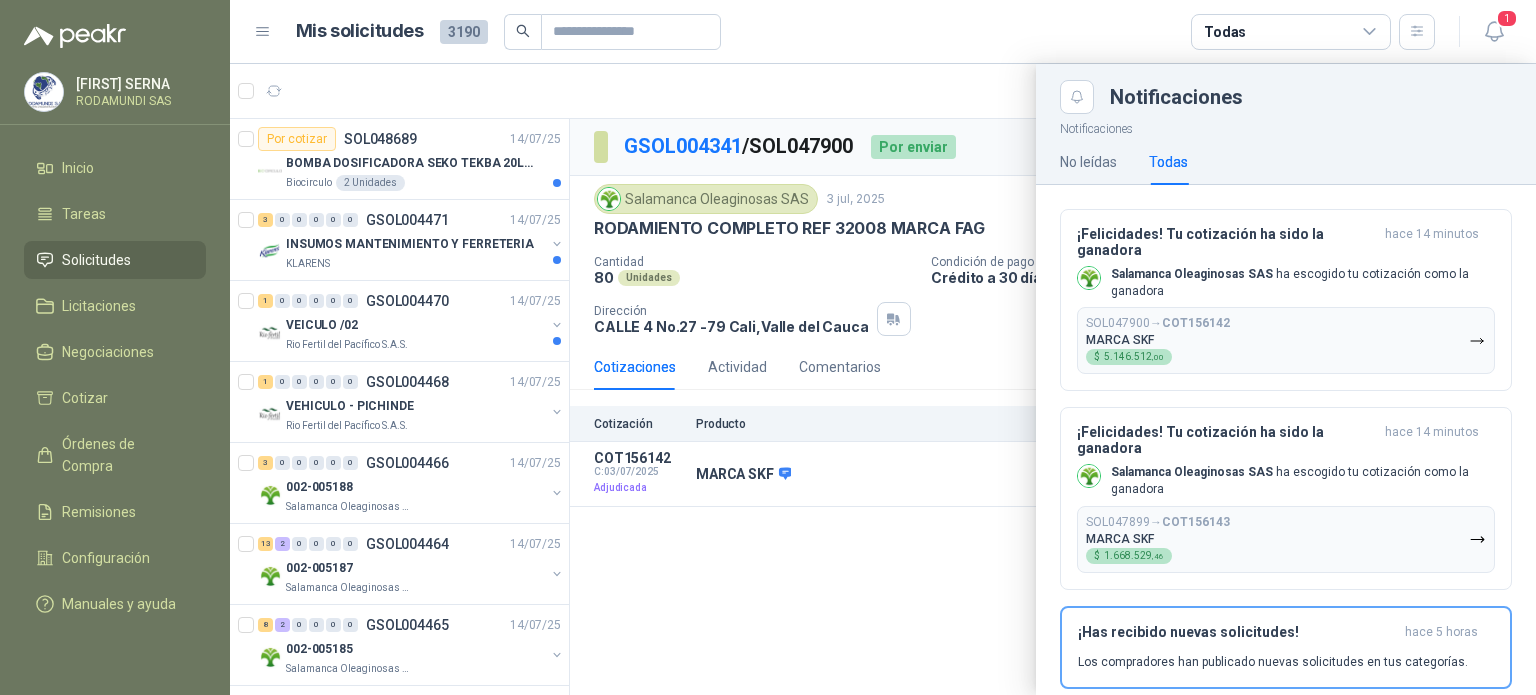 click at bounding box center (883, 379) 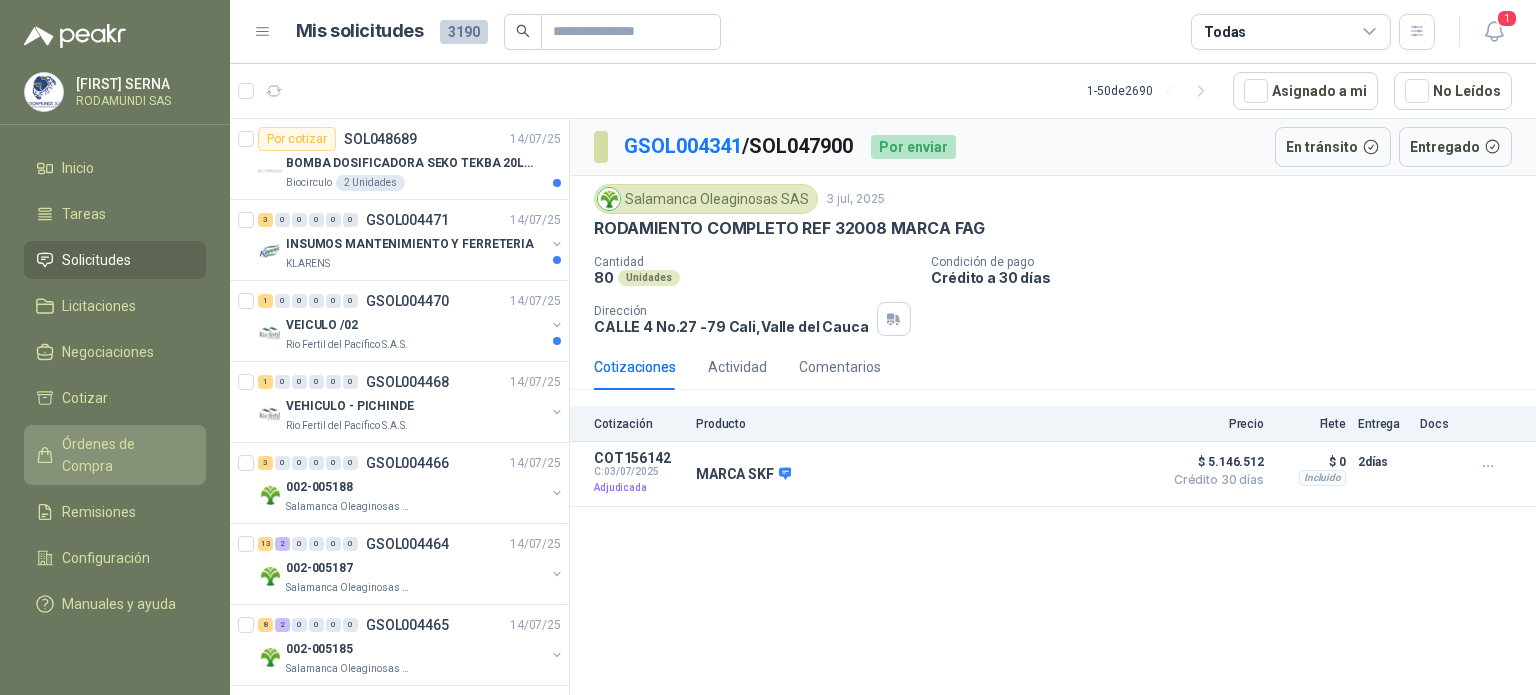 click on "Órdenes de Compra" at bounding box center (124, 455) 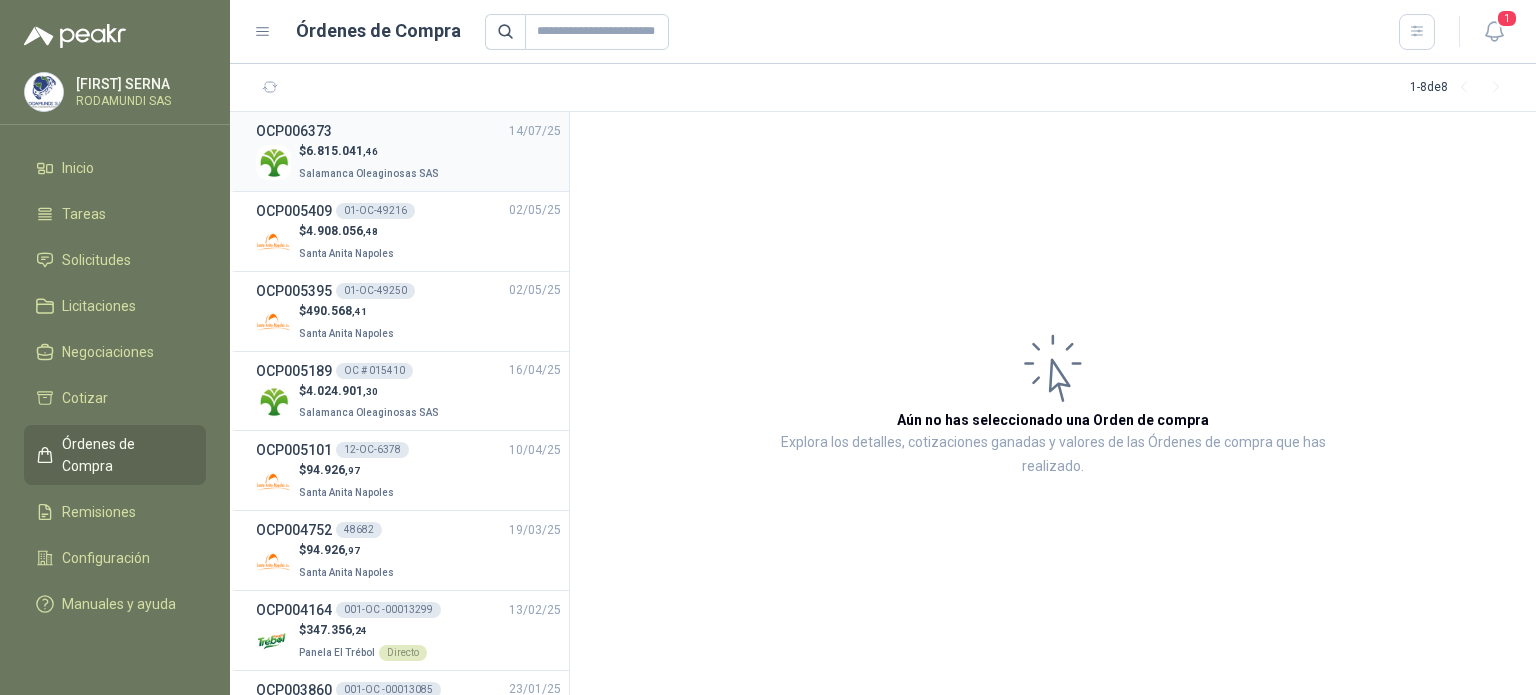 click on "OCP006373 [DATE]" at bounding box center [408, 131] 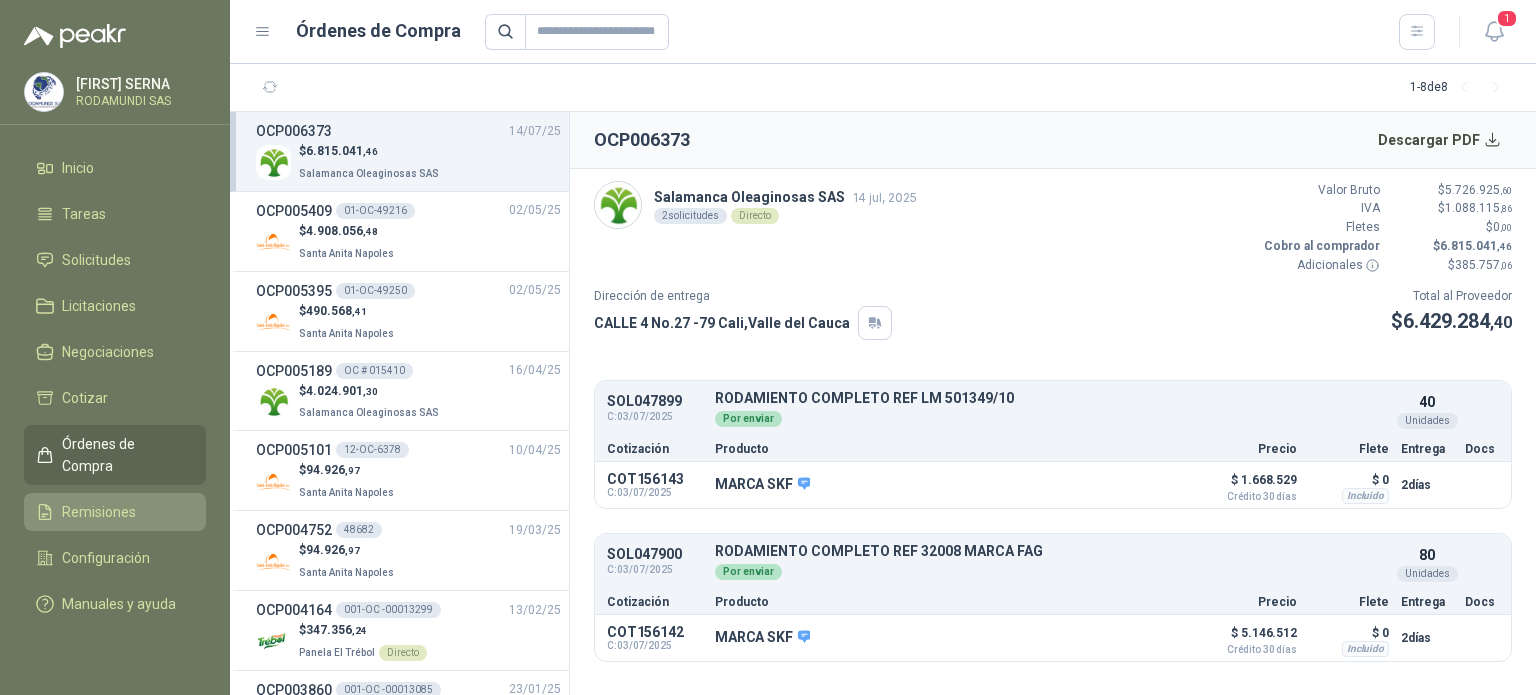 click on "Remisiones" at bounding box center [99, 512] 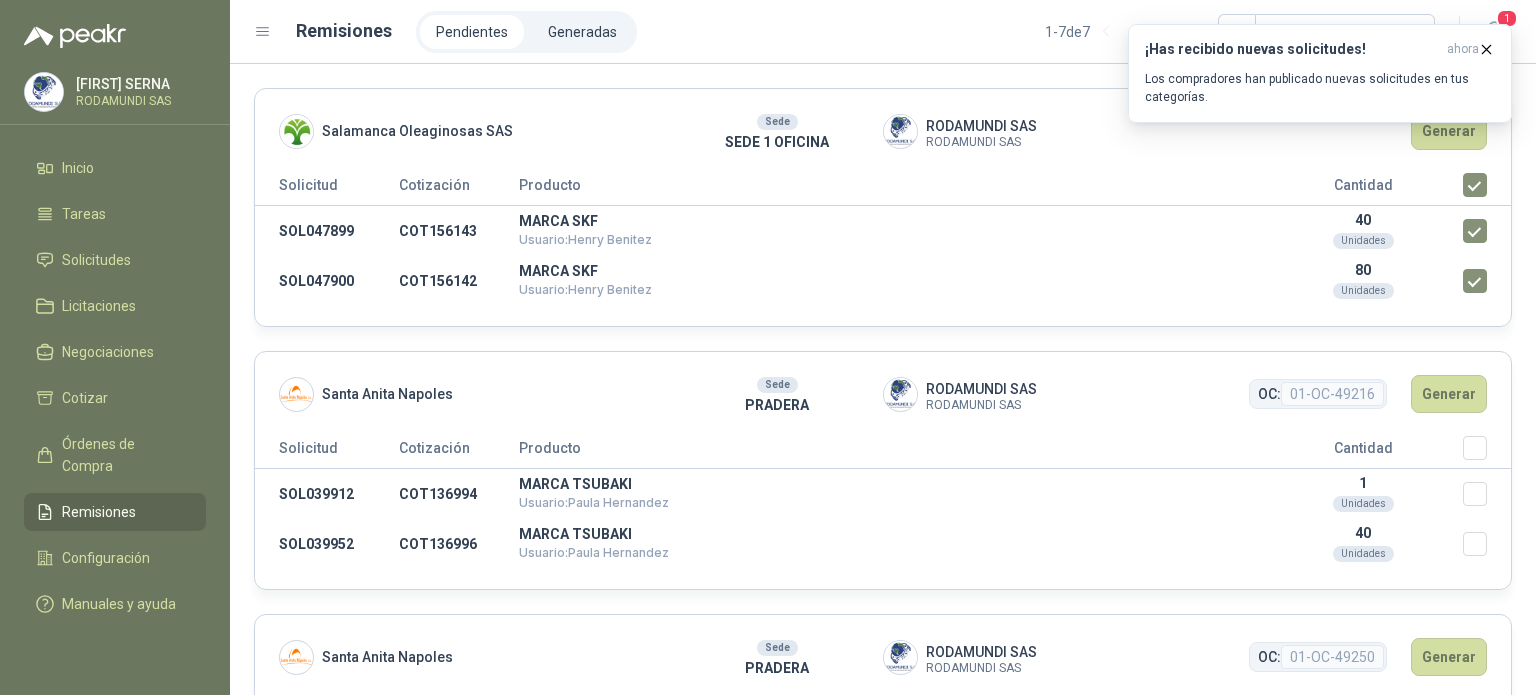 click on "¡Has recibido nuevas solicitudes! ahora   Los compradores han publicado nuevas solicitudes en tus categorías." at bounding box center [1320, 73] 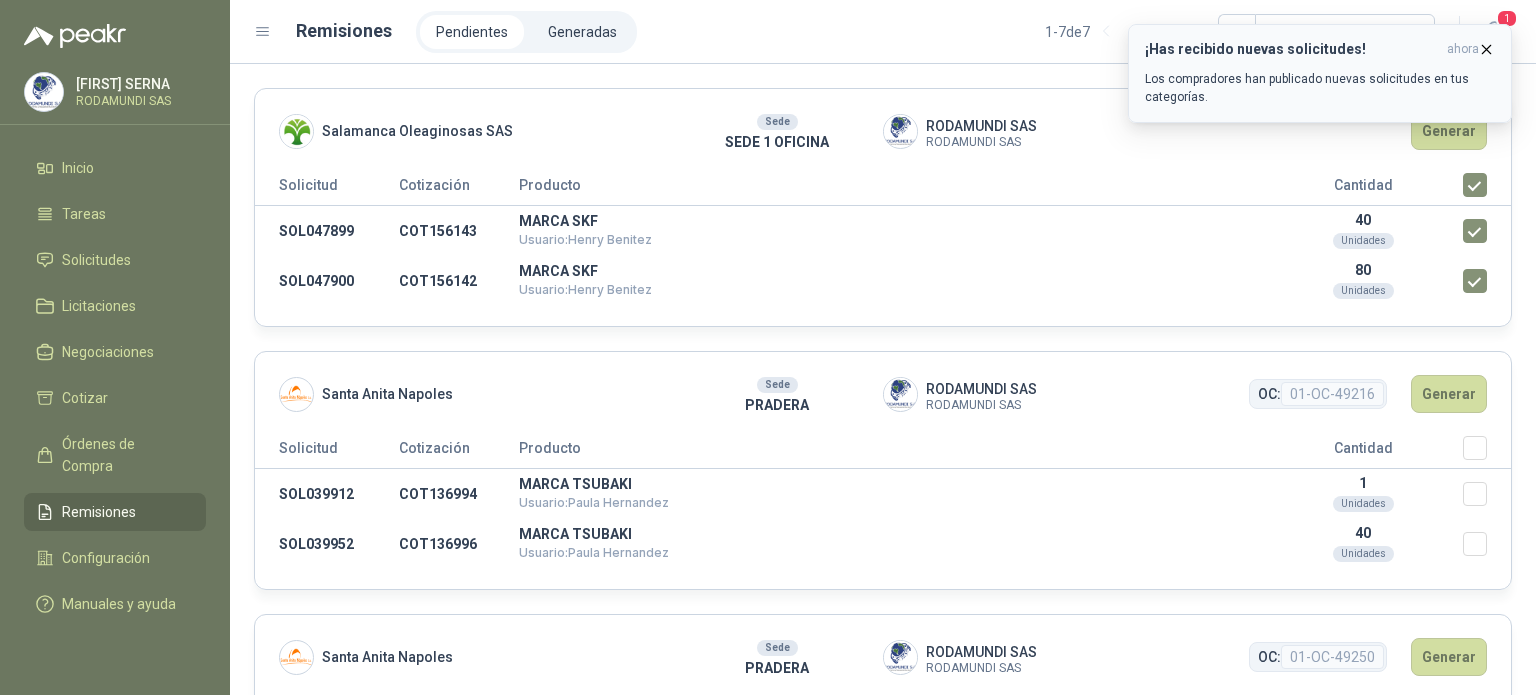 click 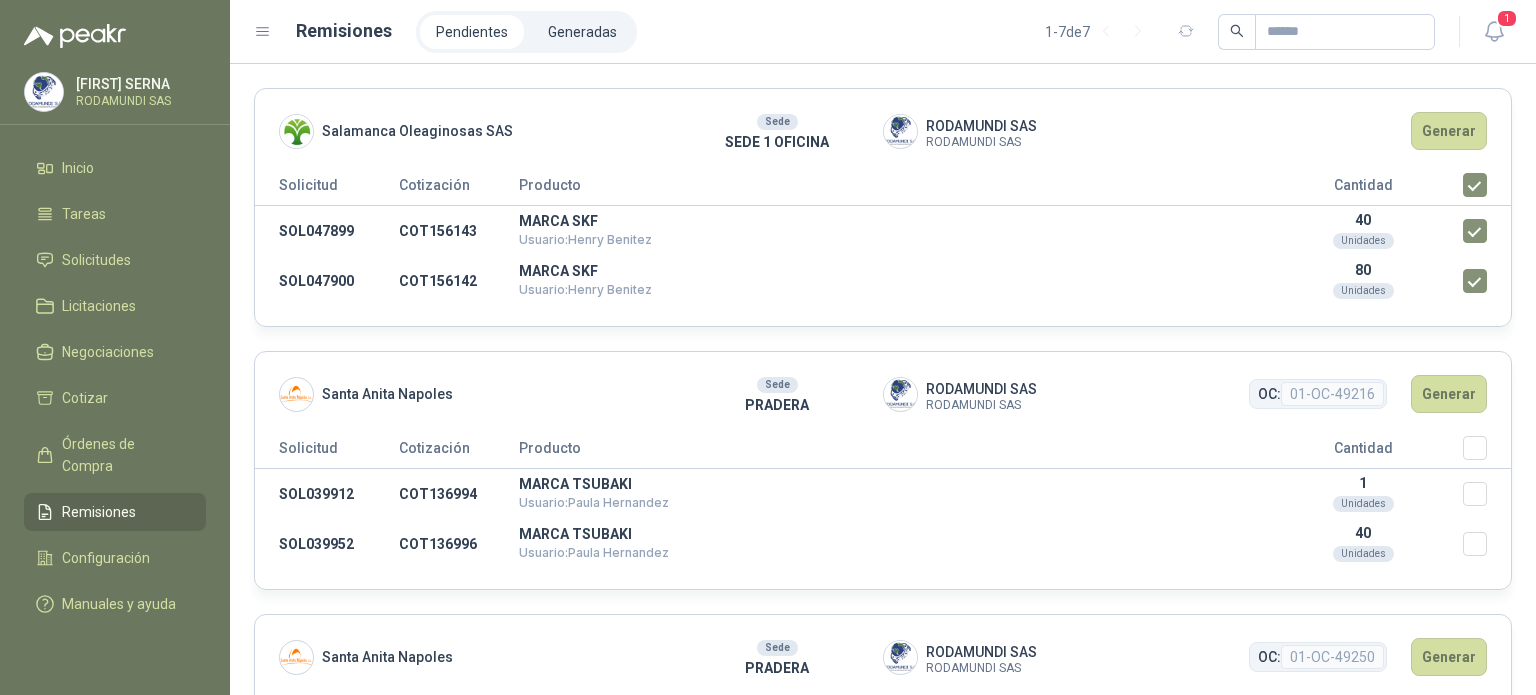 drag, startPoint x: 1428, startPoint y: 127, endPoint x: 1303, endPoint y: 105, distance: 126.921234 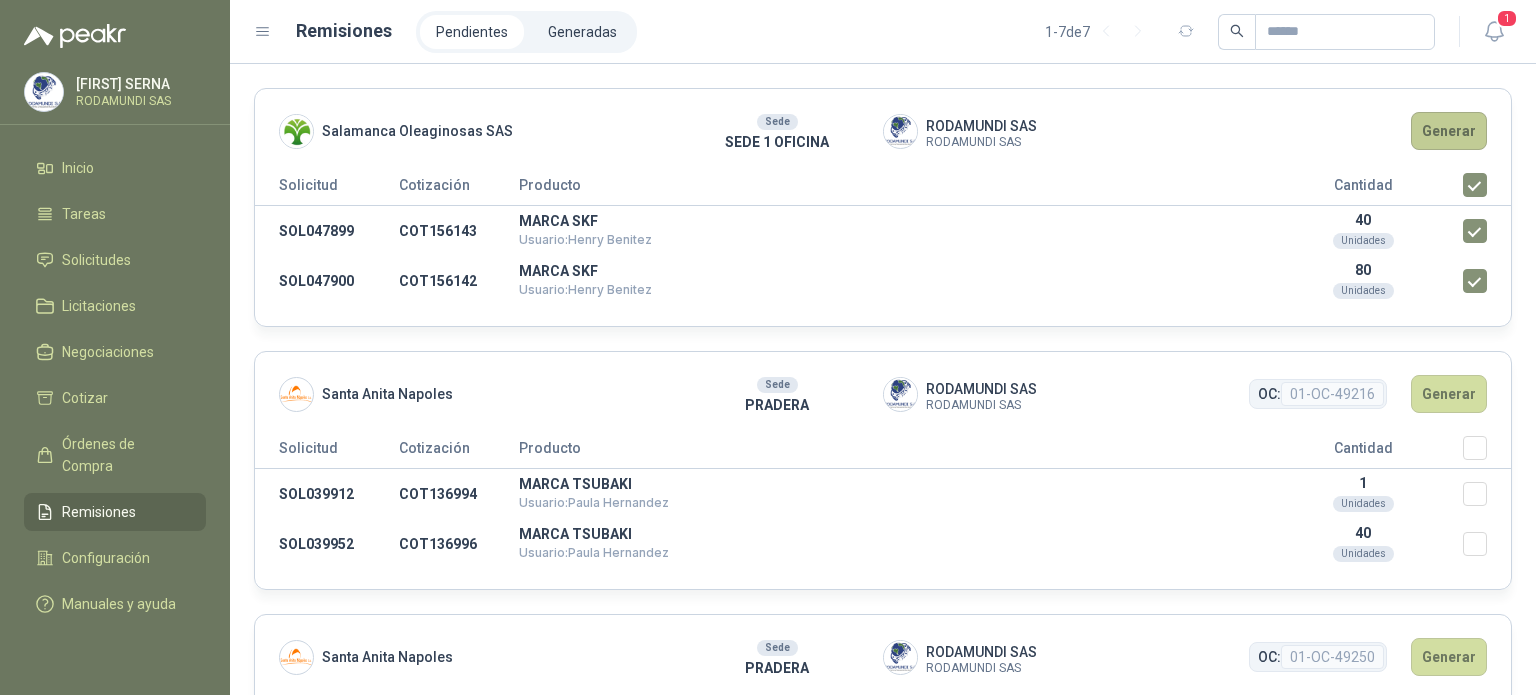 click on "Generar" at bounding box center [1449, 131] 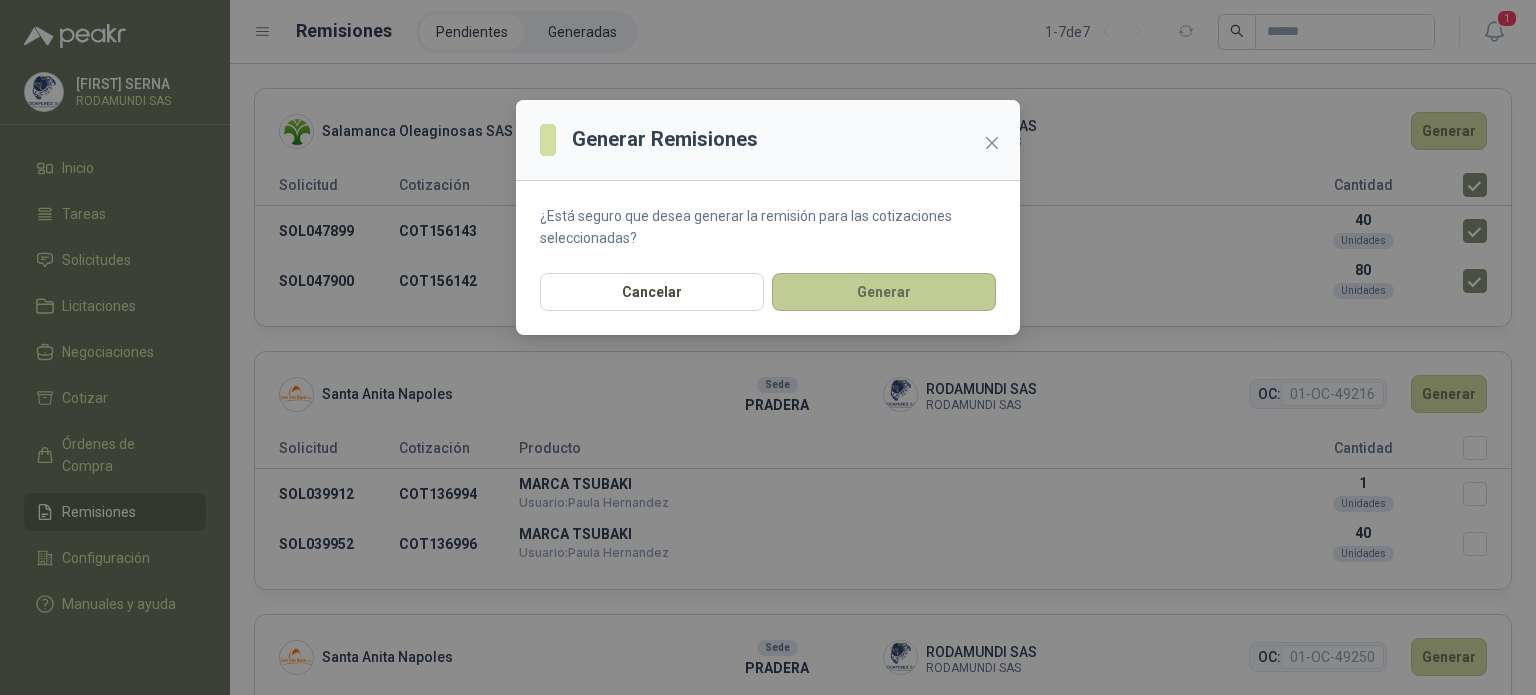 click on "Generar" at bounding box center [884, 292] 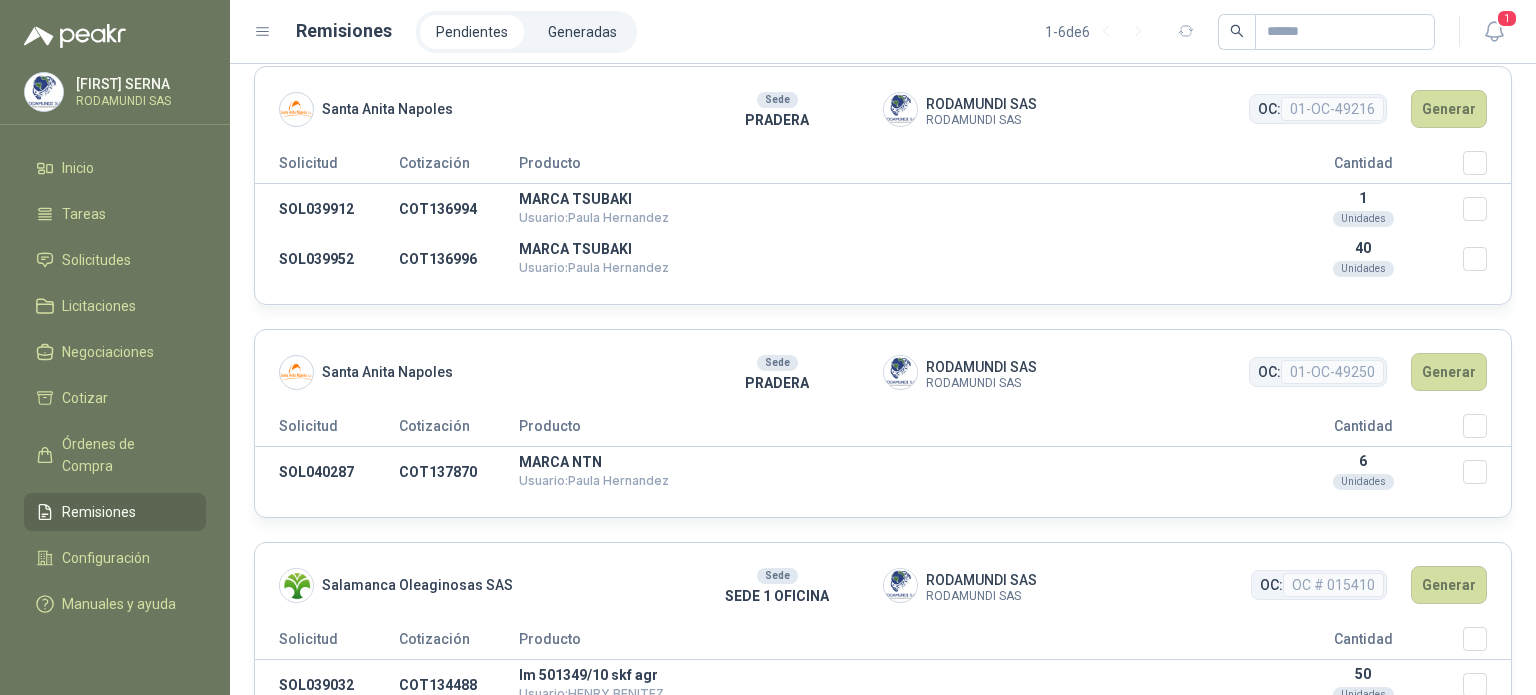 scroll, scrollTop: 0, scrollLeft: 0, axis: both 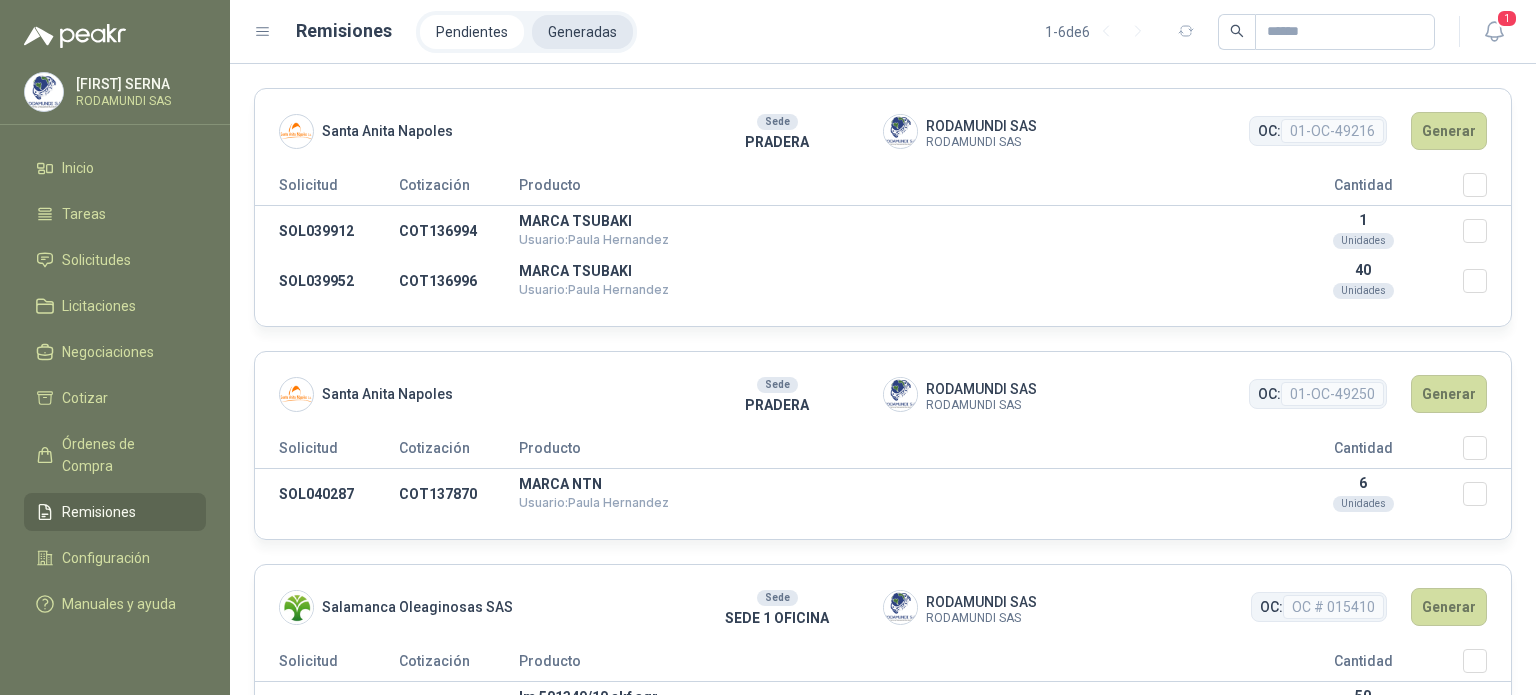 click on "Generadas" at bounding box center (582, 32) 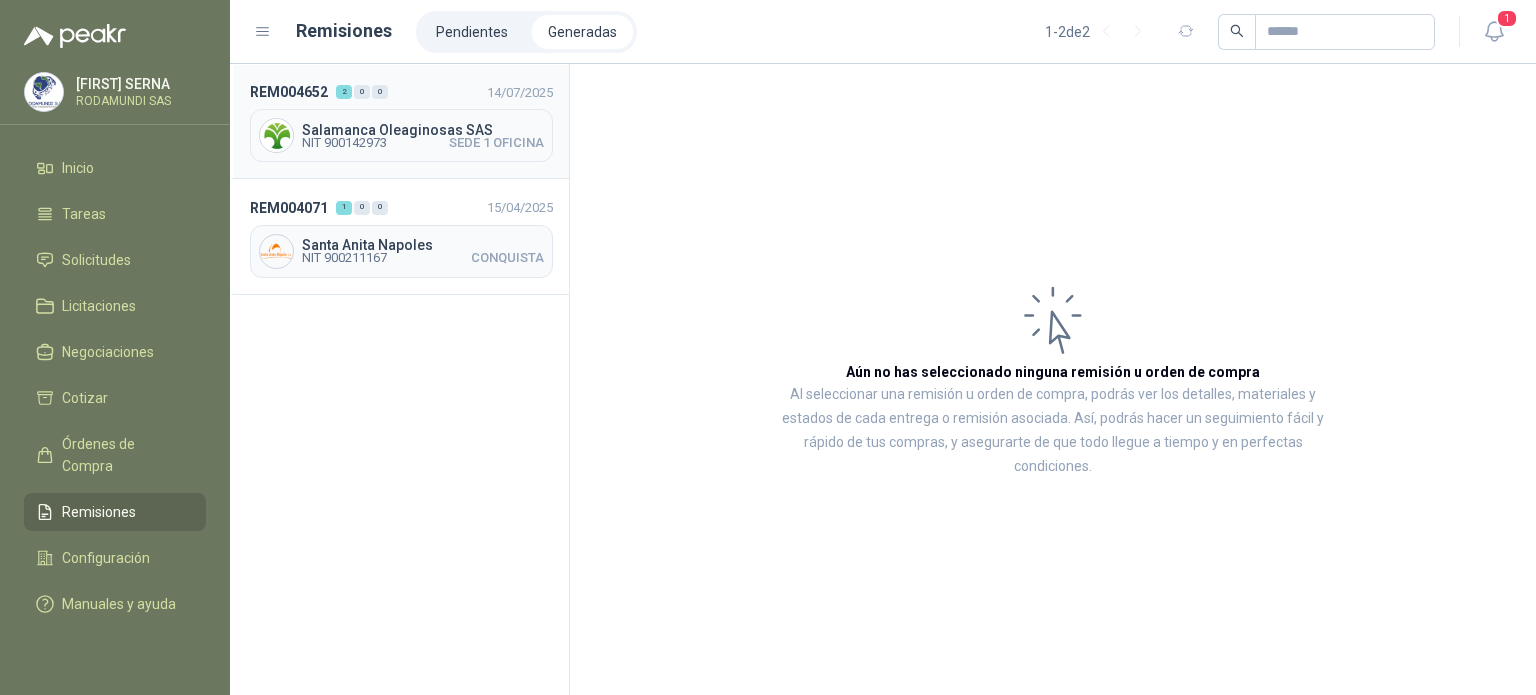 click on "NIT   900142973 SEDE 1 OFICINA" at bounding box center [423, 143] 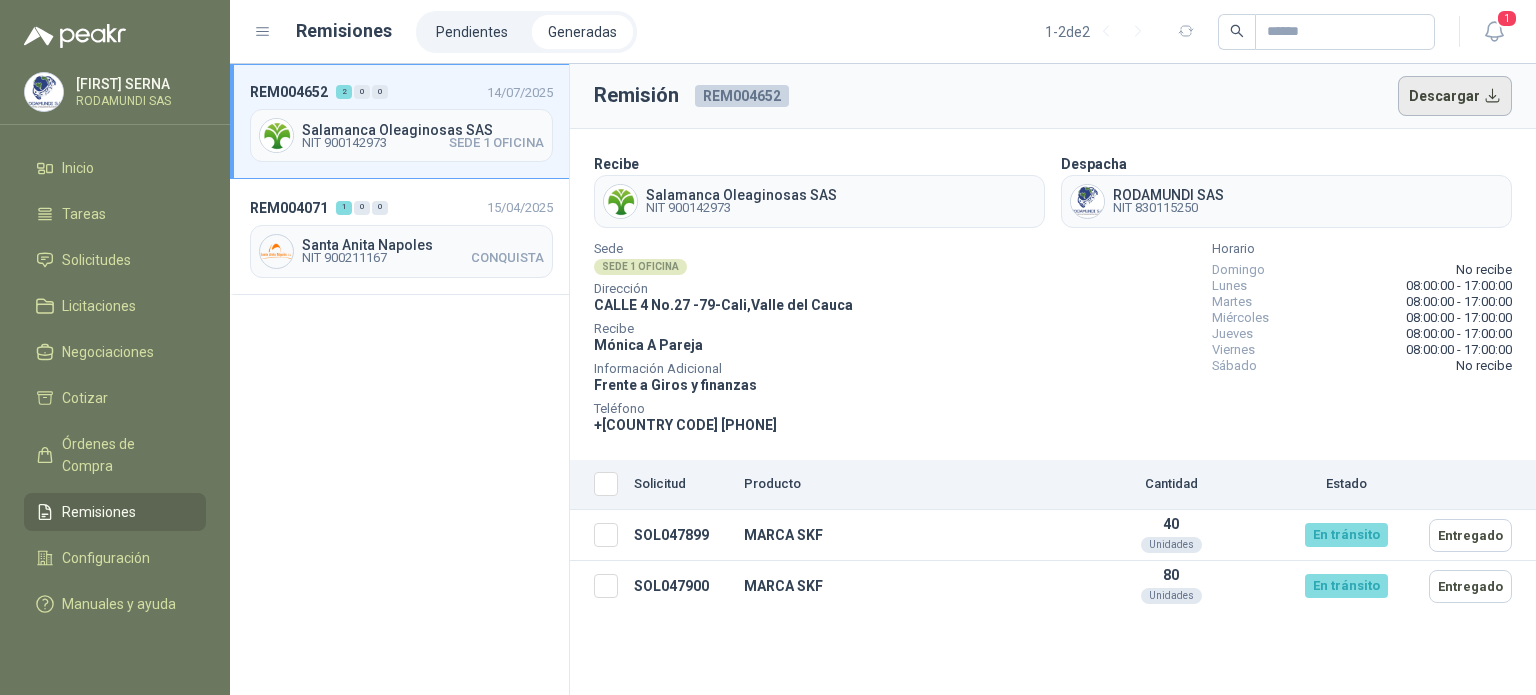 click on "Descargar" at bounding box center [1455, 96] 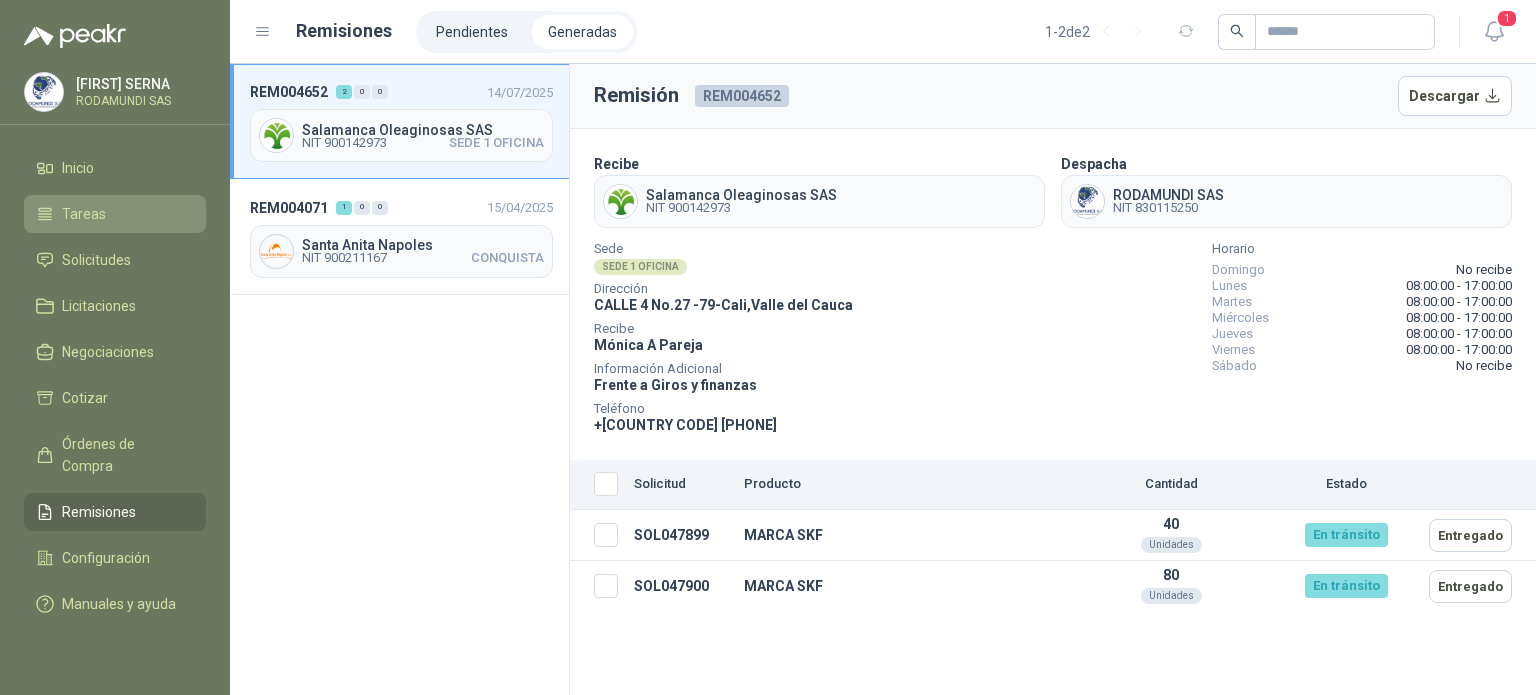 click on "Tareas" at bounding box center [84, 214] 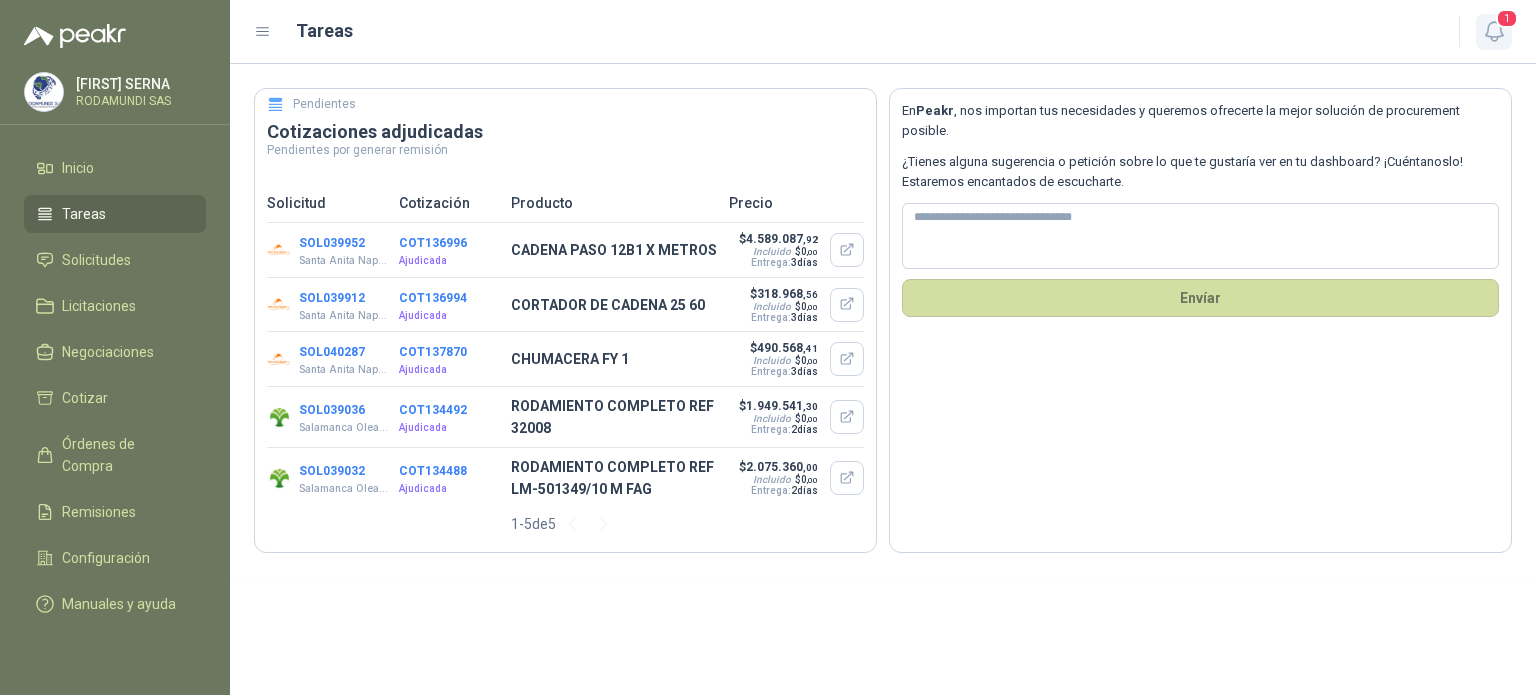click 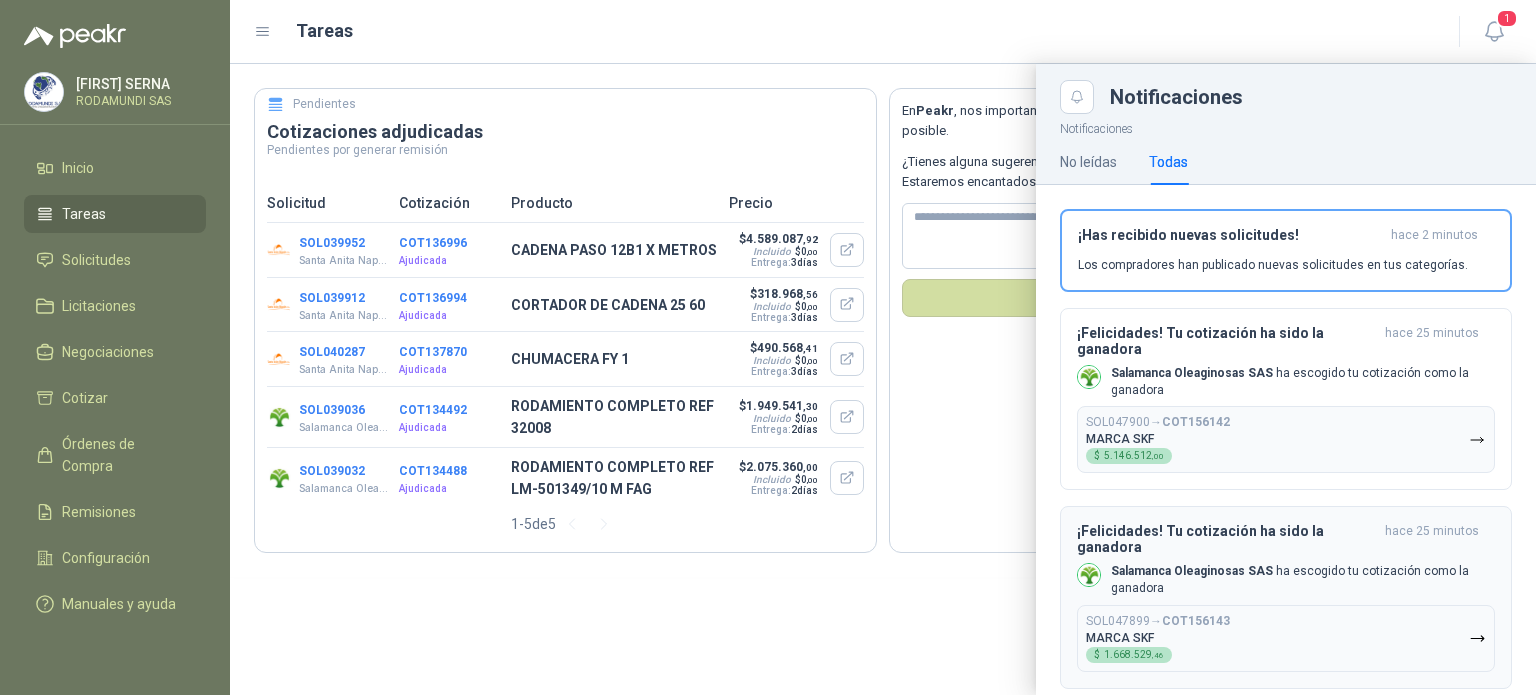 click on "SOL047899  →  COT156143 MARCA SKF  $  1.668.529 ,46" at bounding box center [1286, 638] 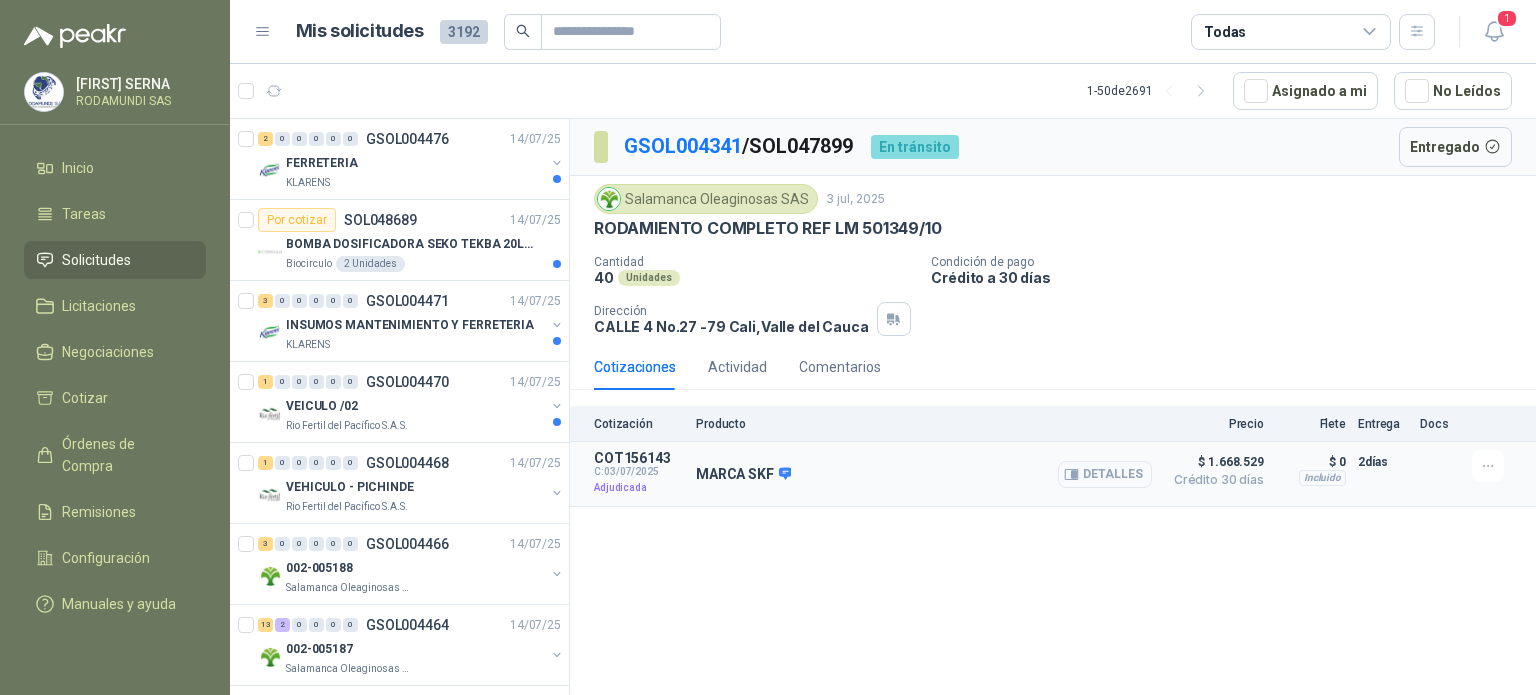 click on "Detalles" at bounding box center [1105, 474] 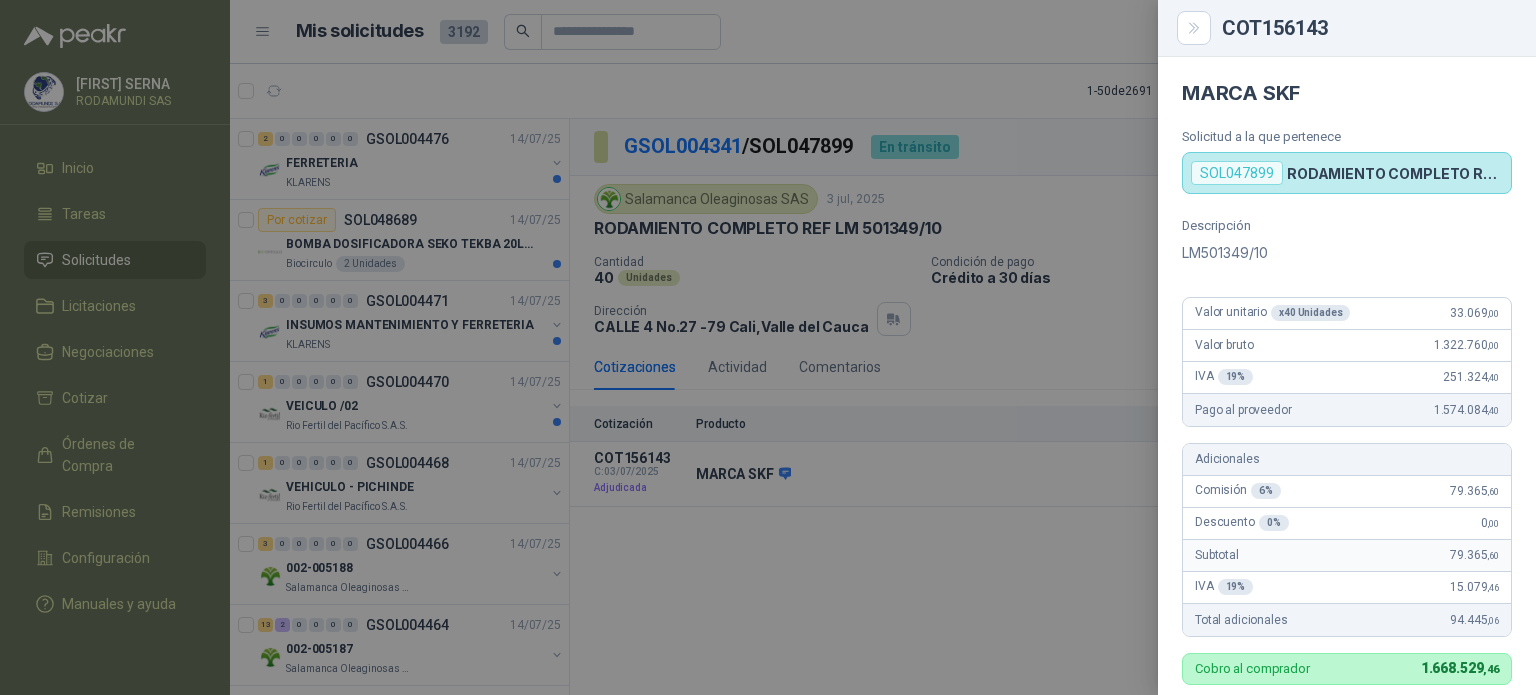 click at bounding box center (768, 347) 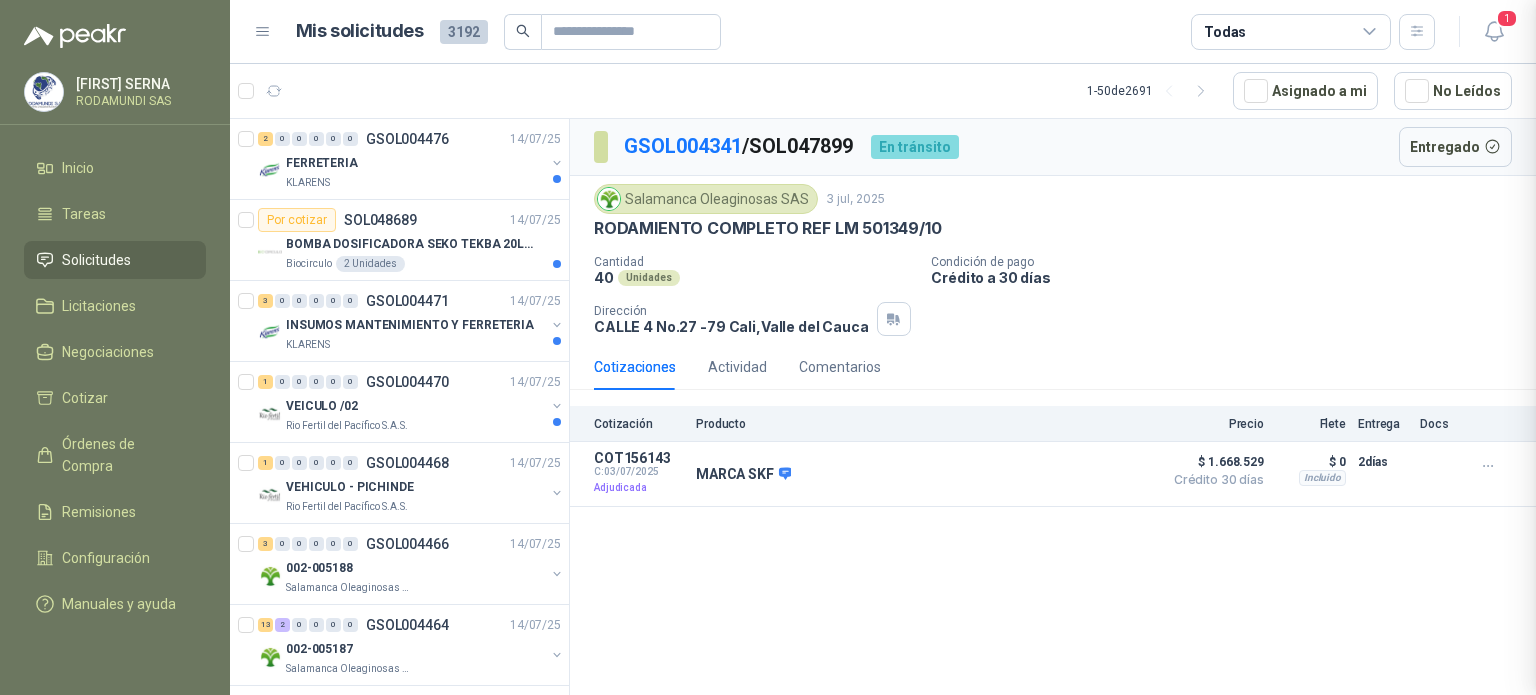 type 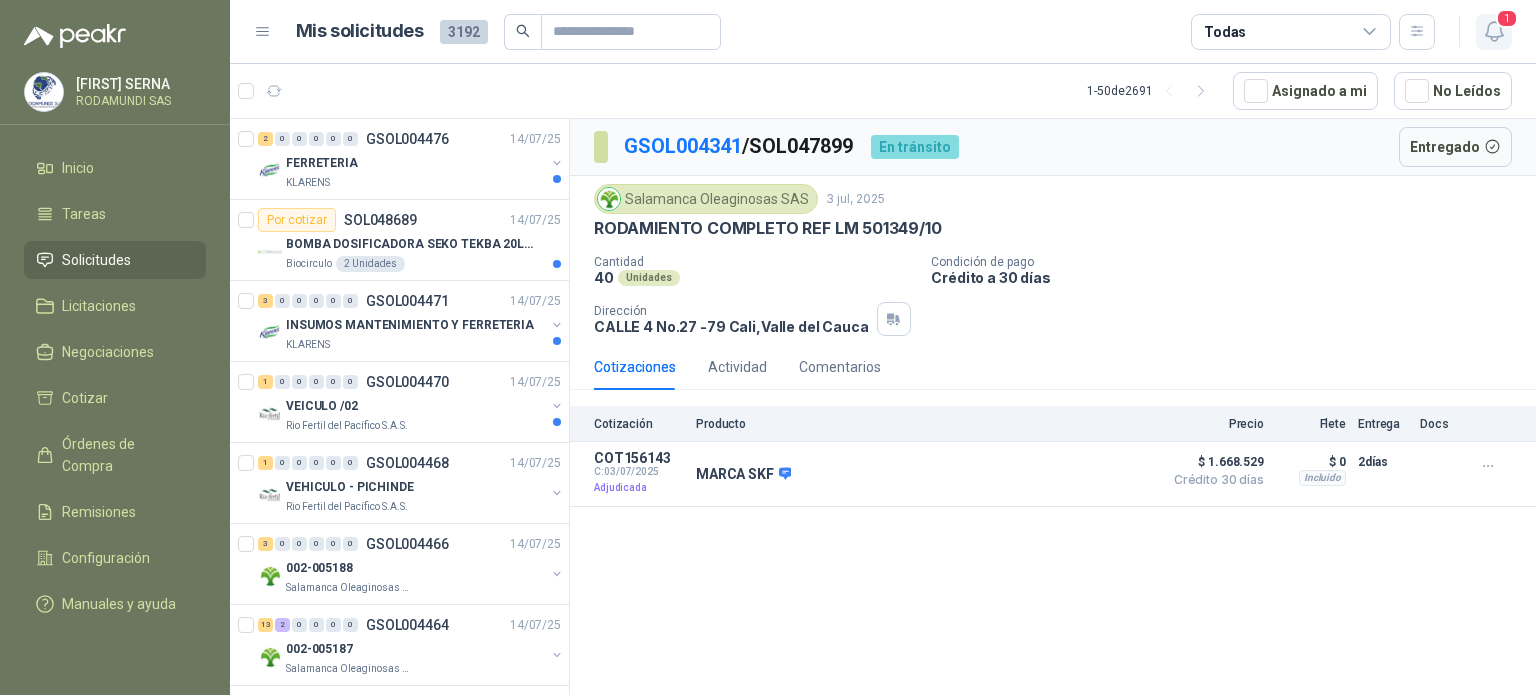click 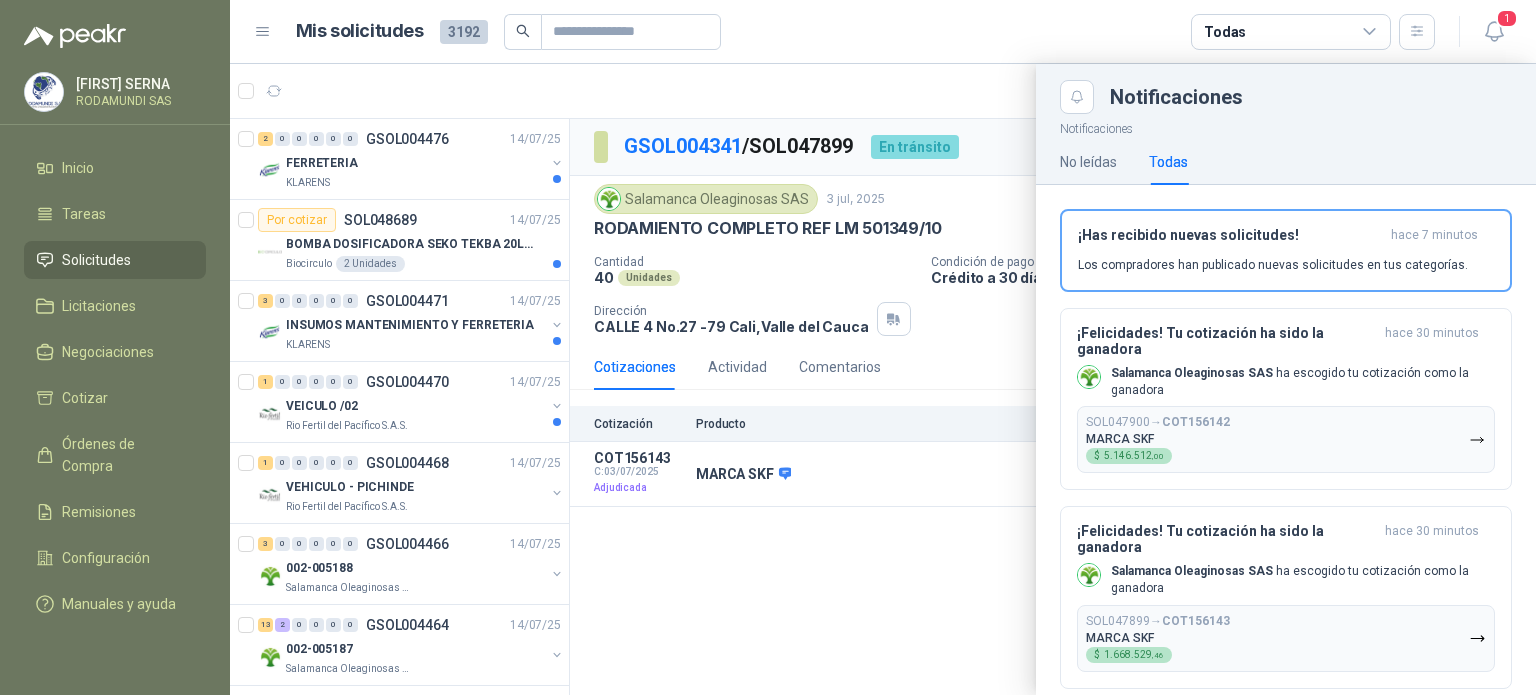 click at bounding box center [883, 379] 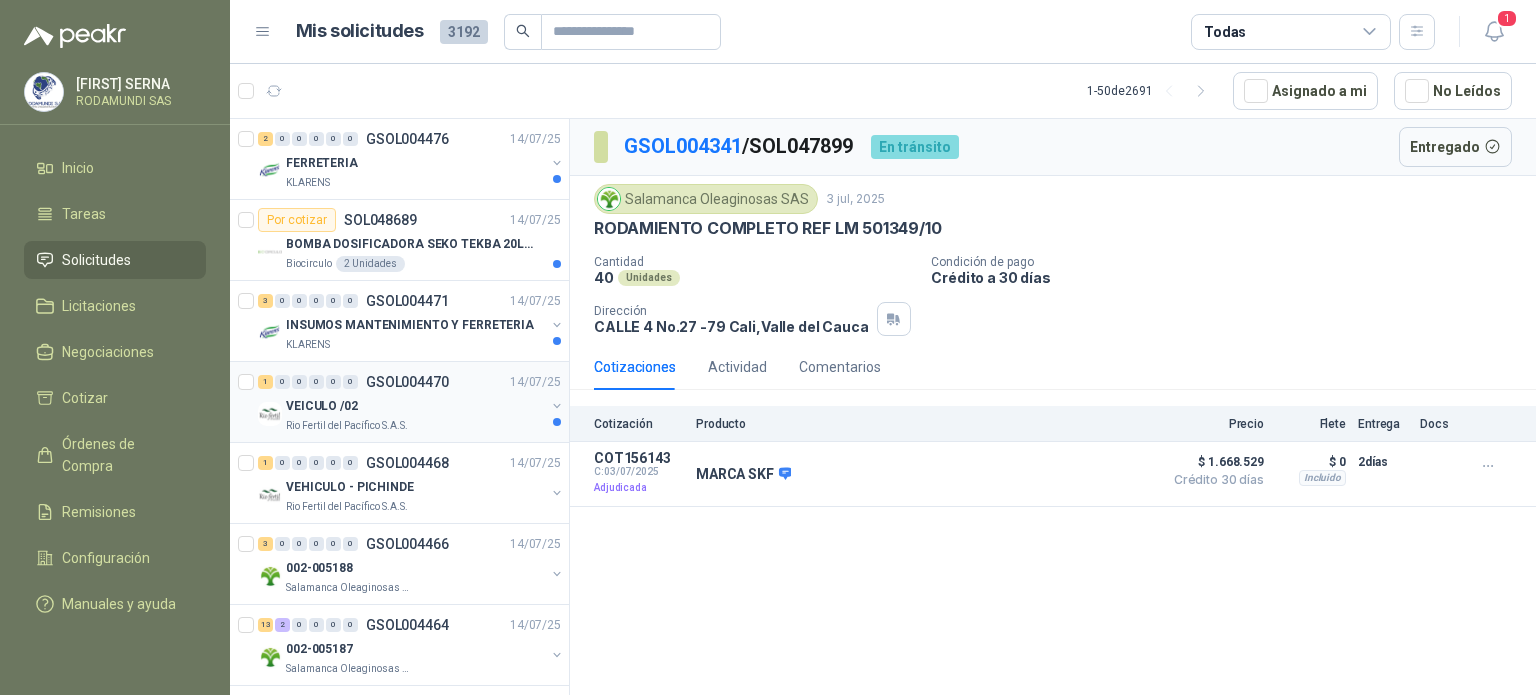 click on "Rio Fertil del Pacífico S.A.S." at bounding box center [347, 426] 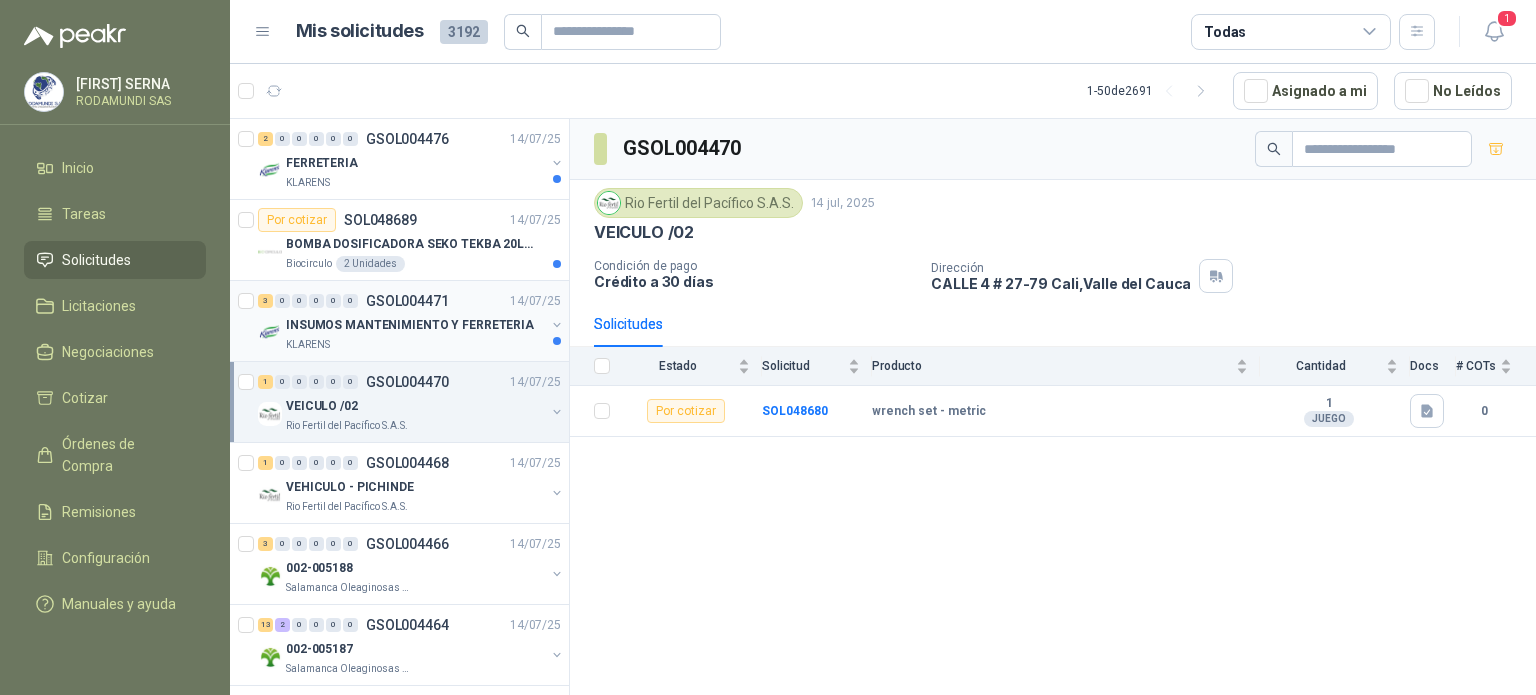 click on "INSUMOS MANTENIMIENTO Y FERRETERIA" at bounding box center (410, 325) 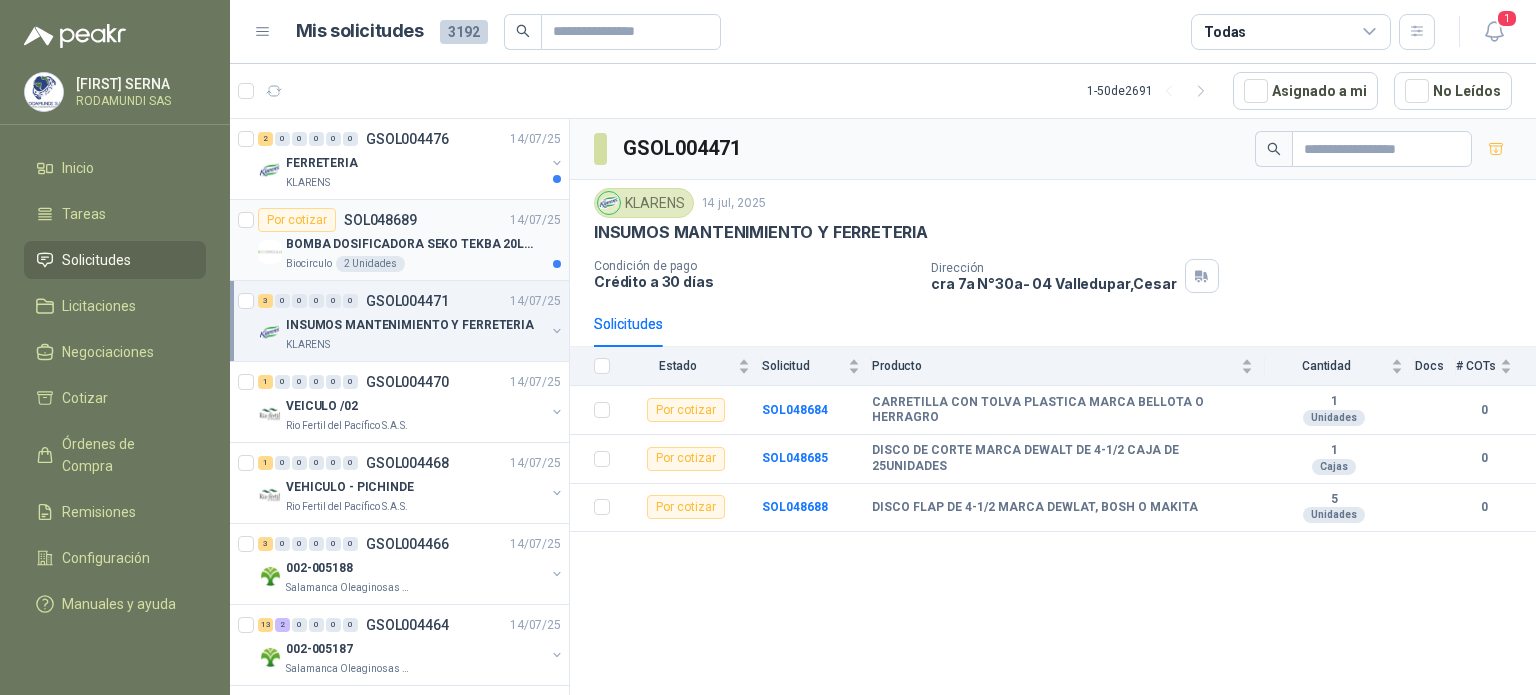 click on "Biocirculo  2   Unidades" at bounding box center (423, 264) 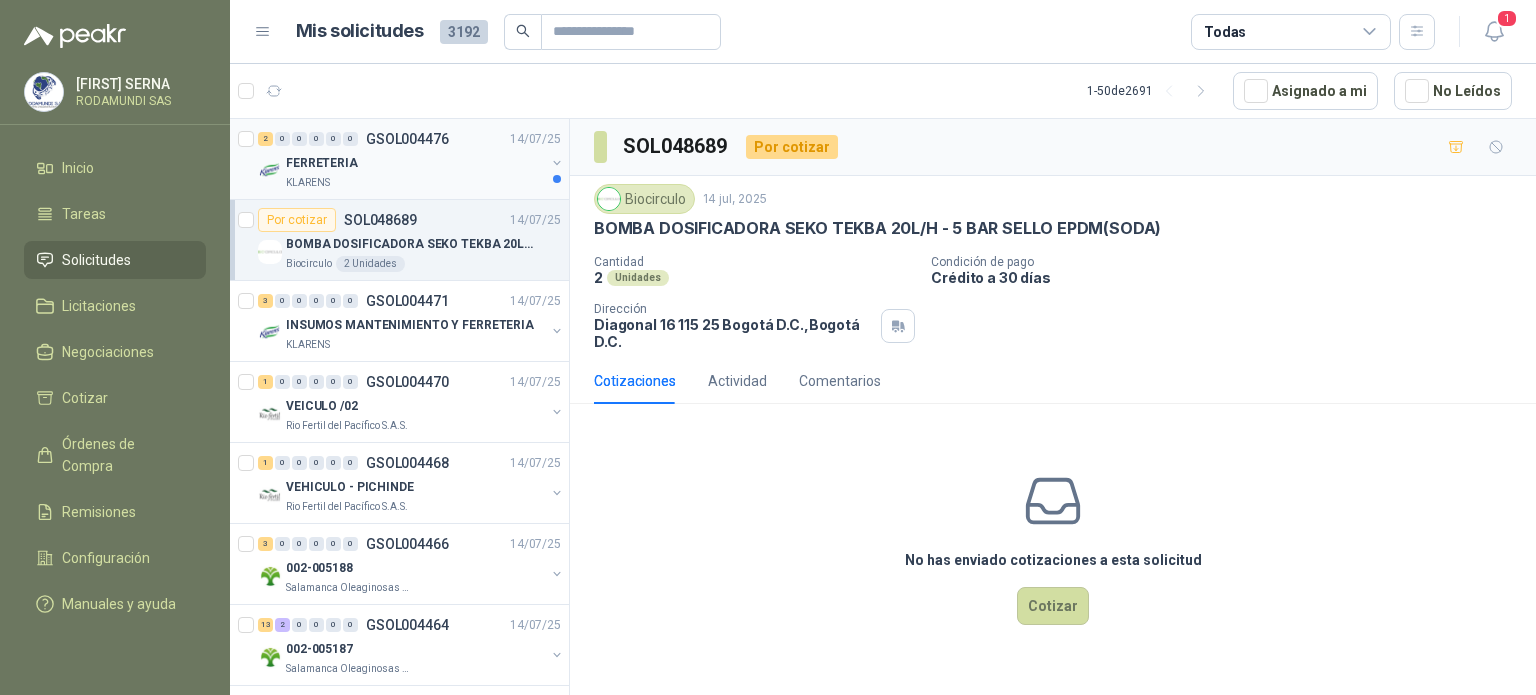 click on "[NUMBER] [NUMBER] [NUMBER] [NUMBER] [NUMBER] [NUMBER] GSOL004476 [DATE] FERRETERIA KLARENS" at bounding box center (399, 159) 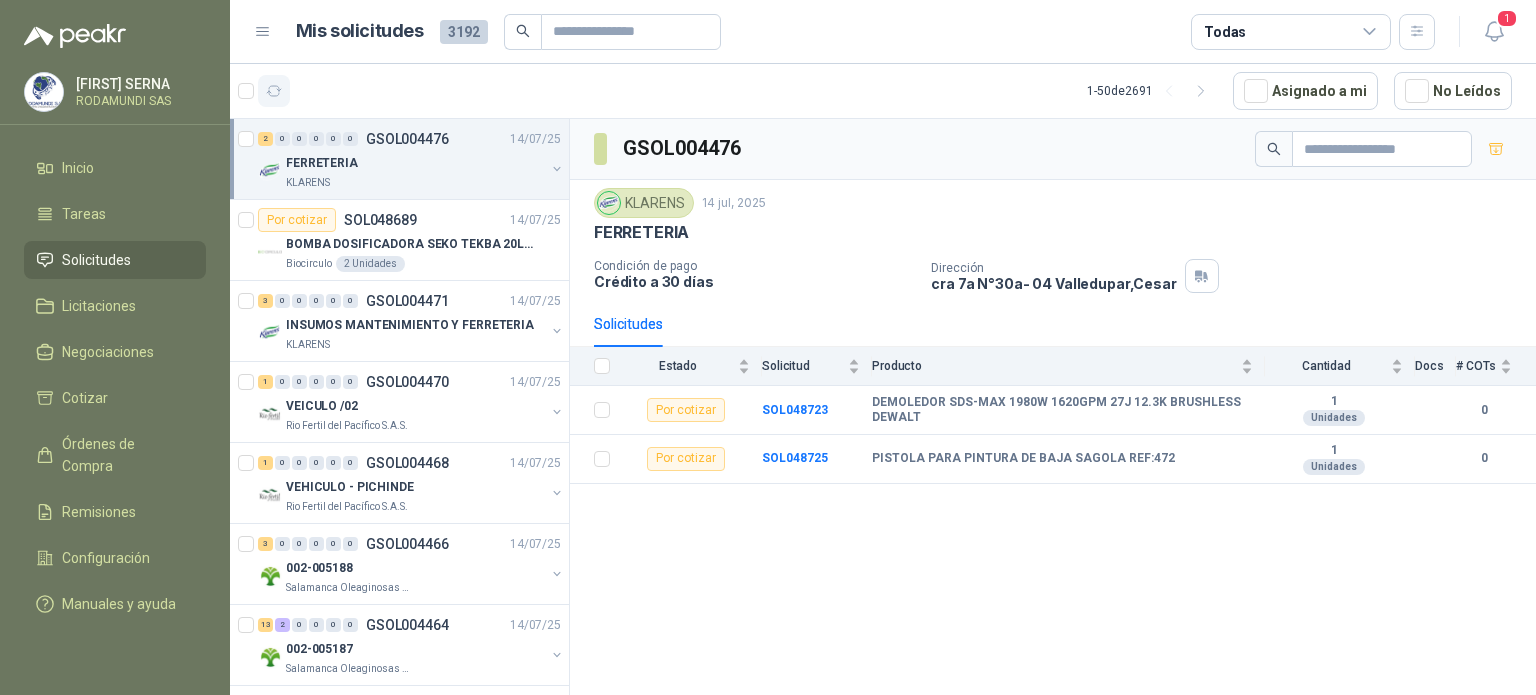 click 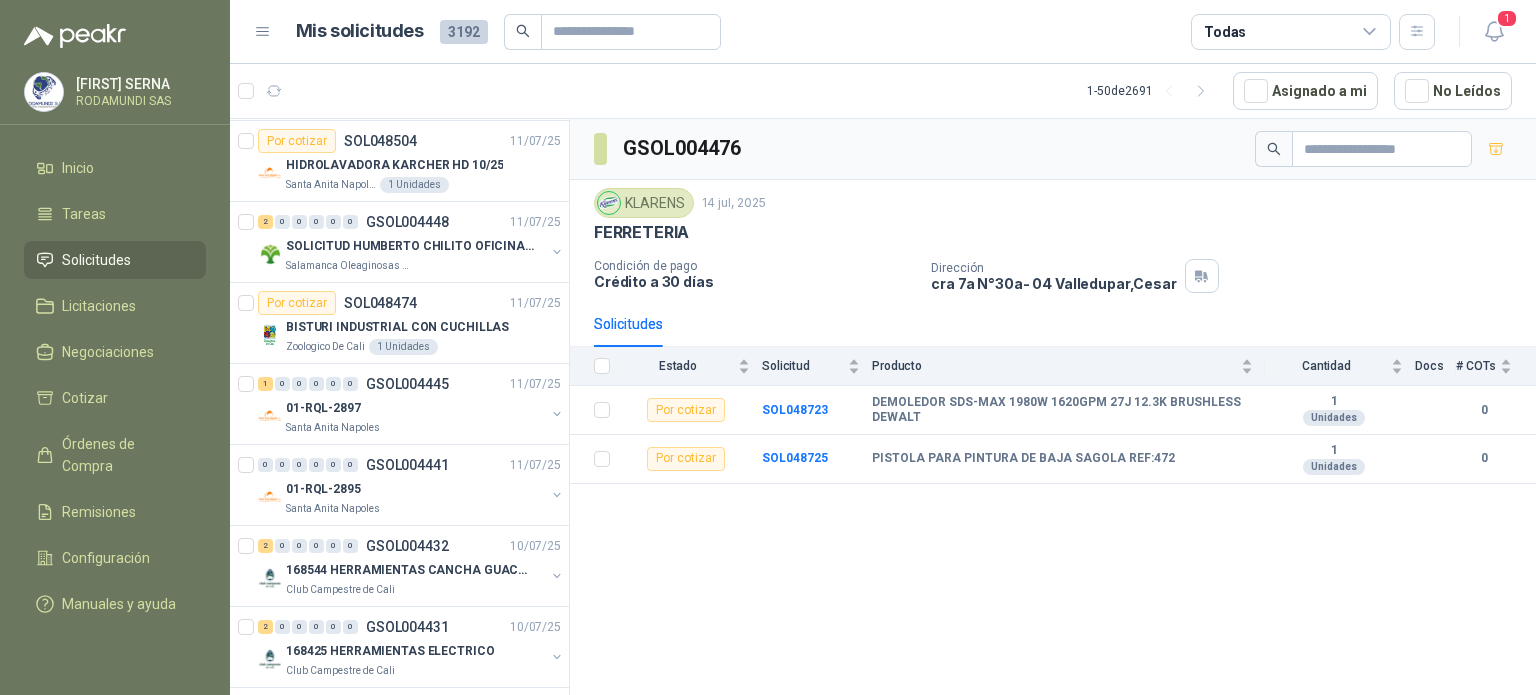 scroll, scrollTop: 815, scrollLeft: 0, axis: vertical 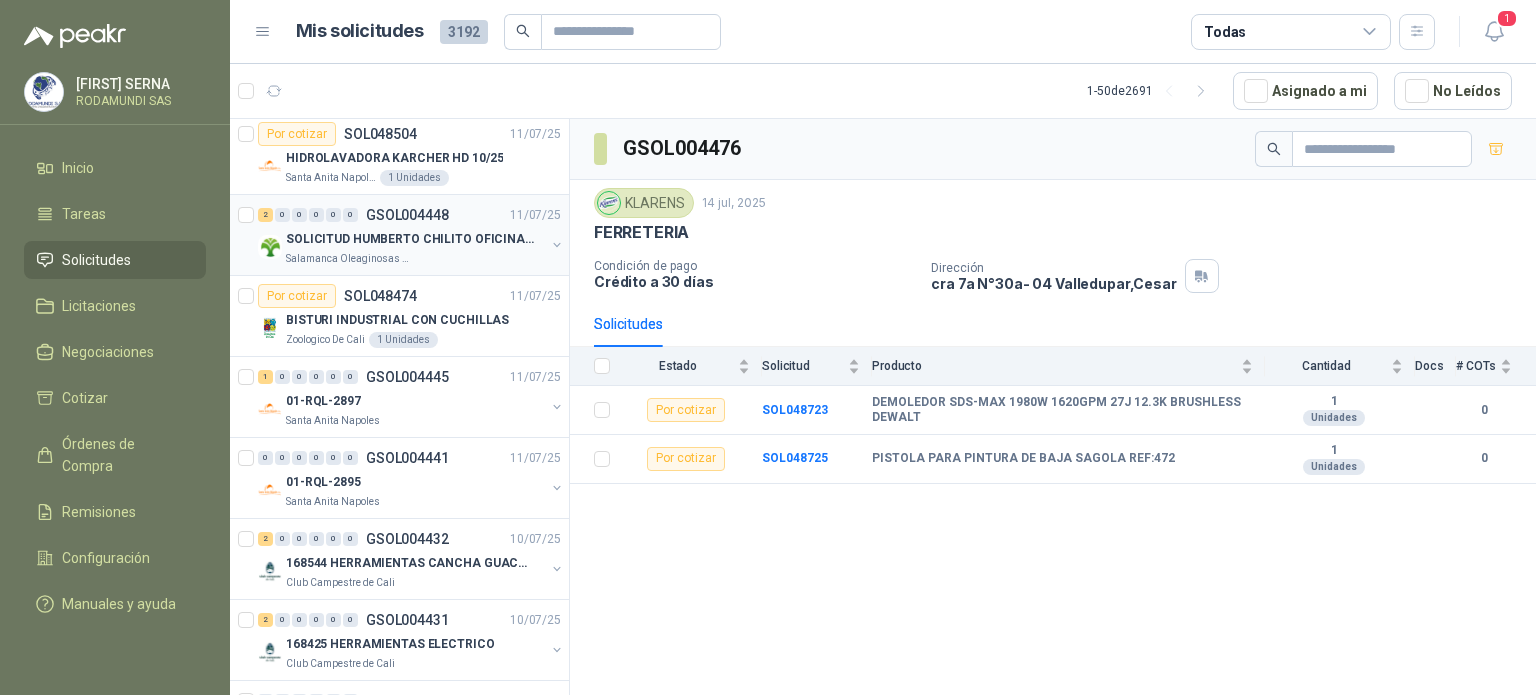 click on "Salamanca Oleaginosas SAS" at bounding box center (349, 259) 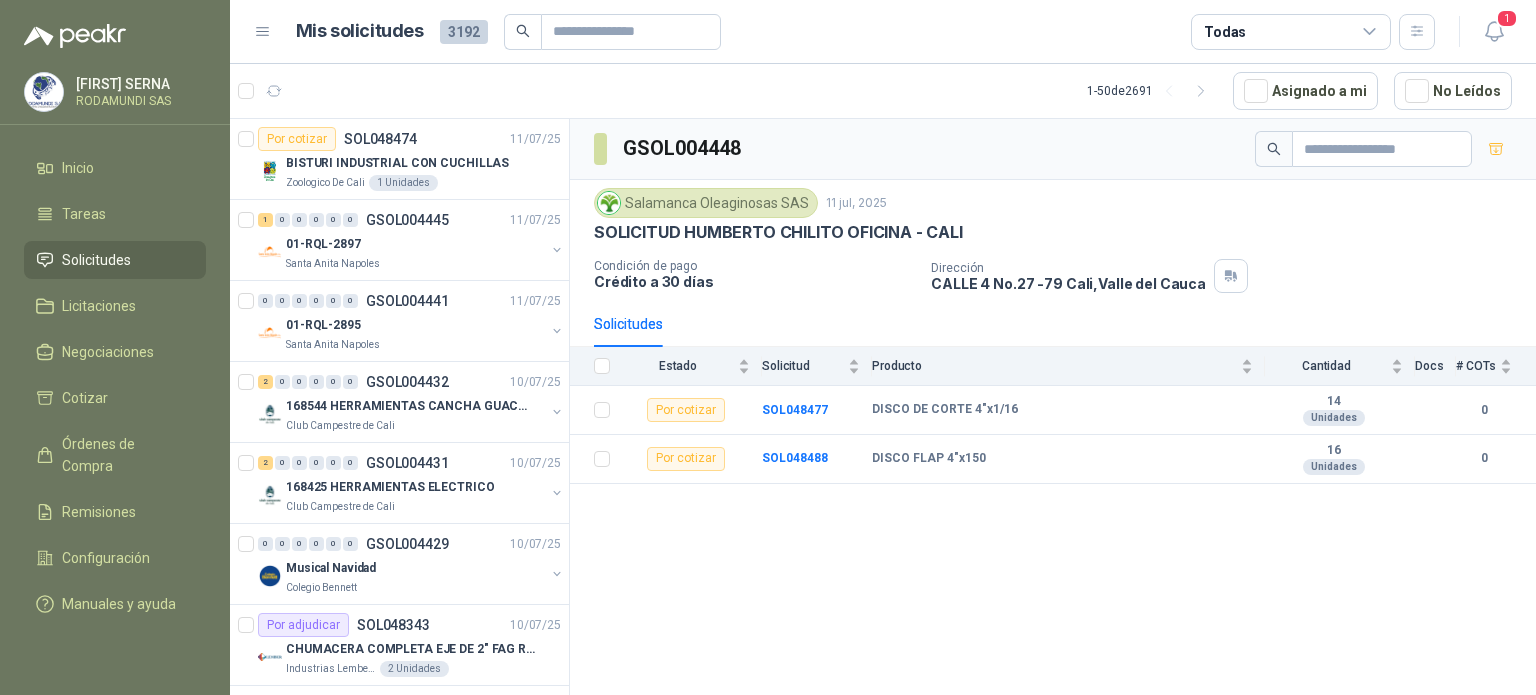 scroll, scrollTop: 975, scrollLeft: 0, axis: vertical 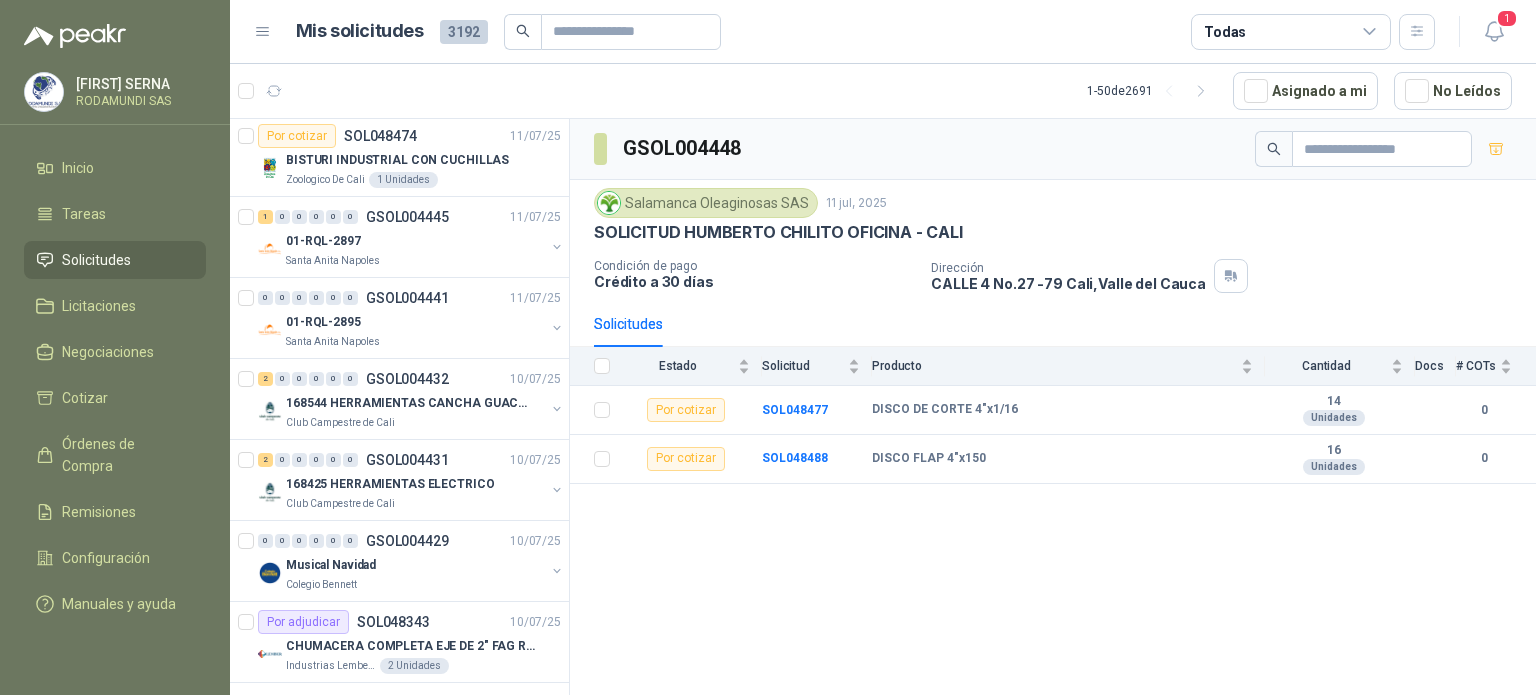click on "Santa Anita Napoles" at bounding box center (415, 261) 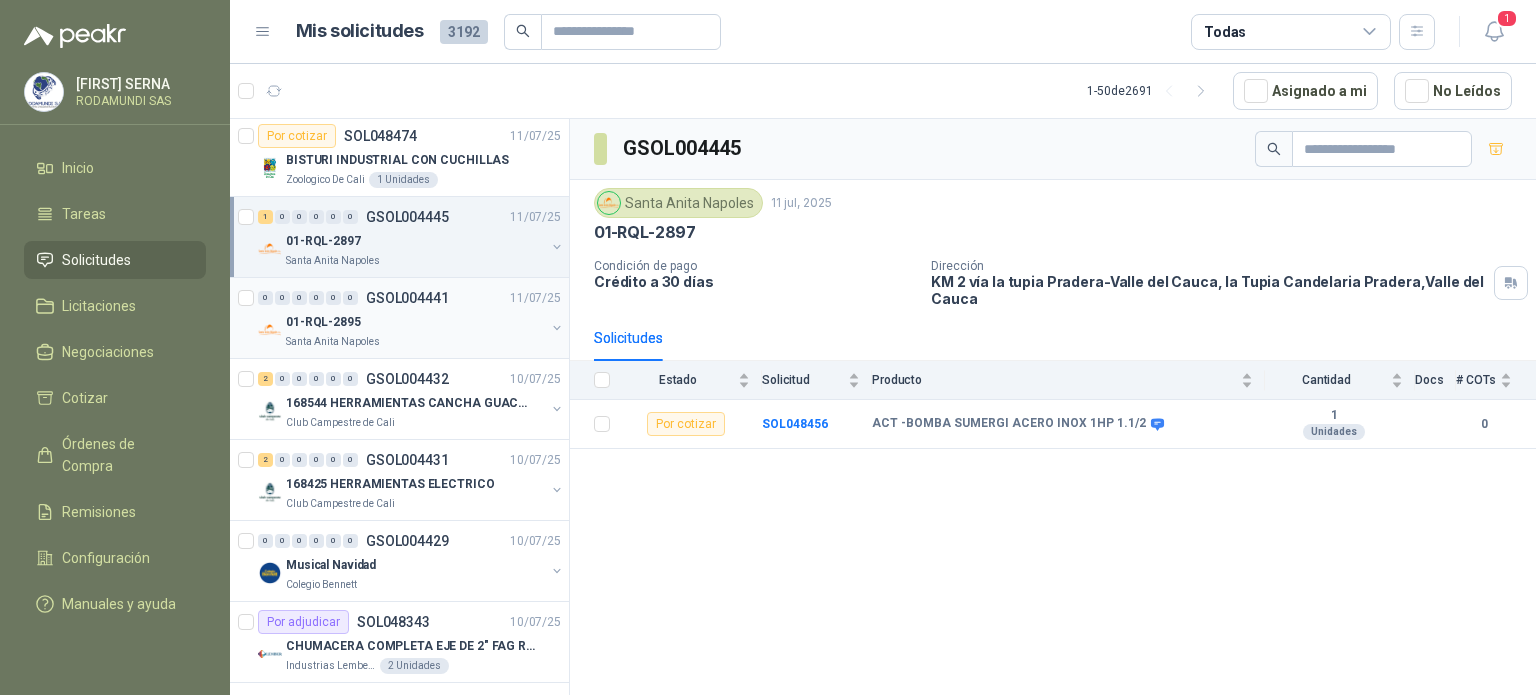 click on "01-RQL-2895" at bounding box center [415, 322] 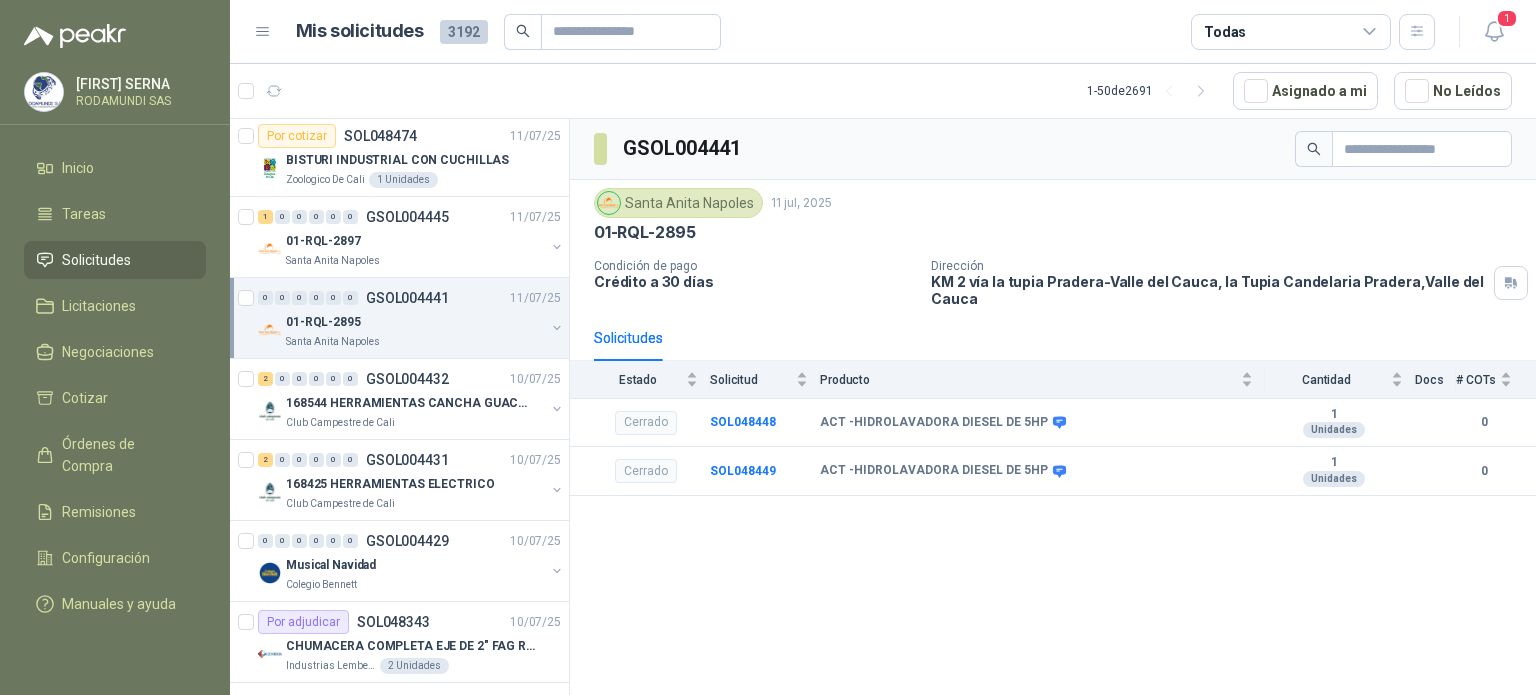 scroll, scrollTop: 1015, scrollLeft: 0, axis: vertical 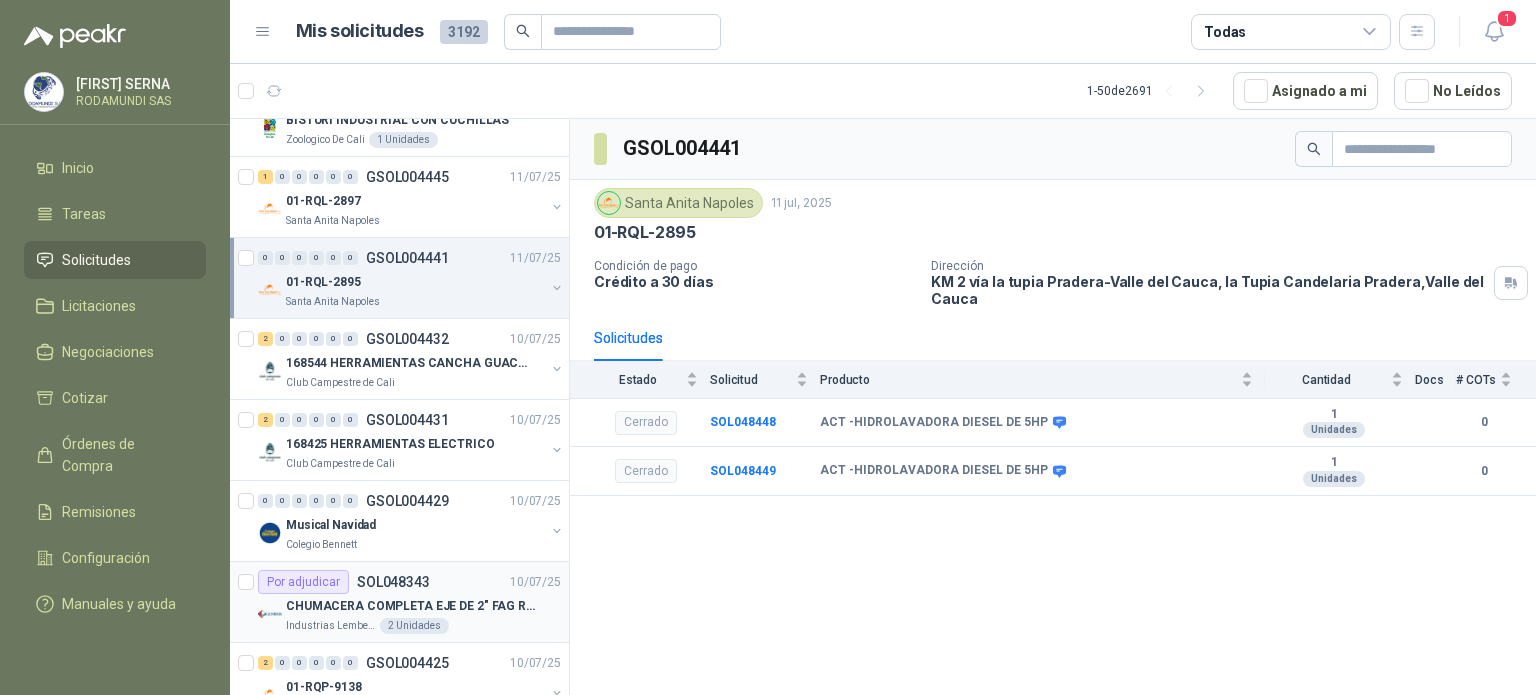 click on "2   Unidades" at bounding box center (414, 626) 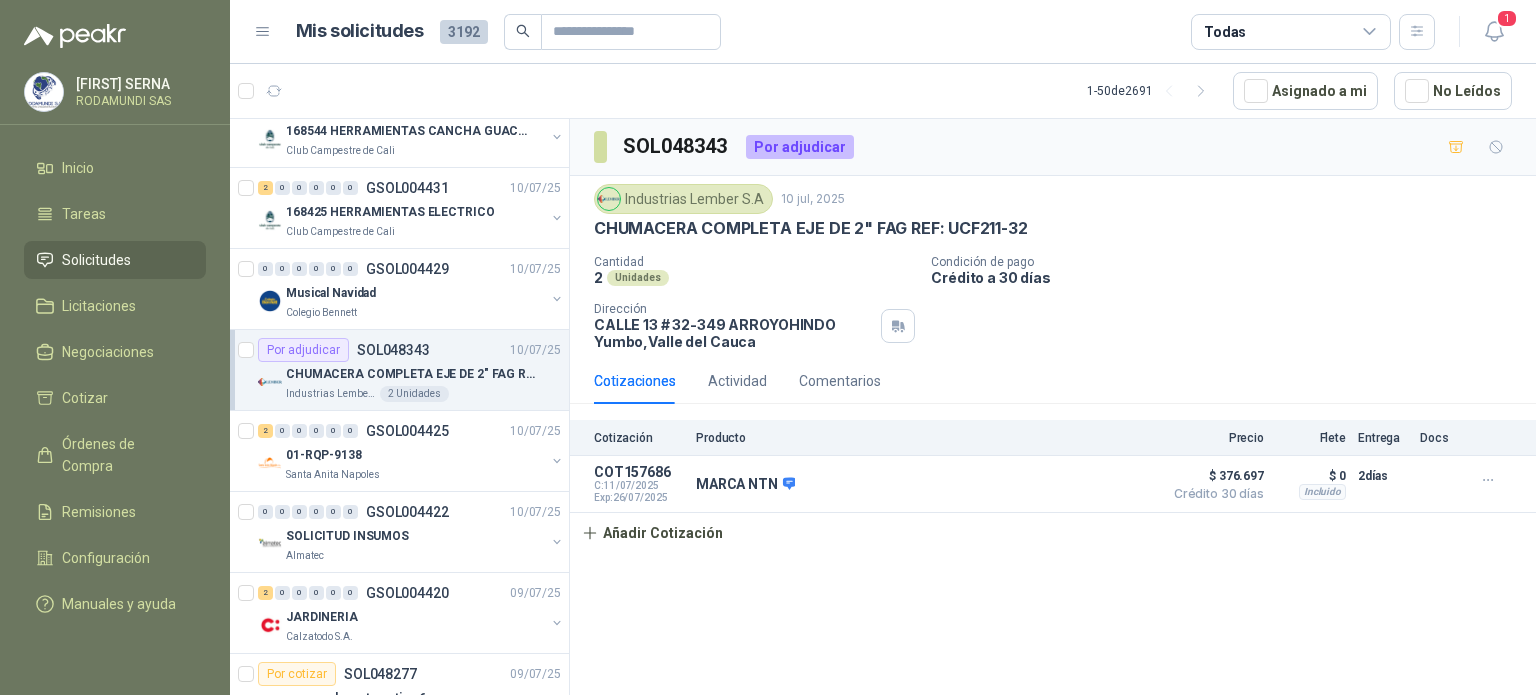 scroll, scrollTop: 1295, scrollLeft: 0, axis: vertical 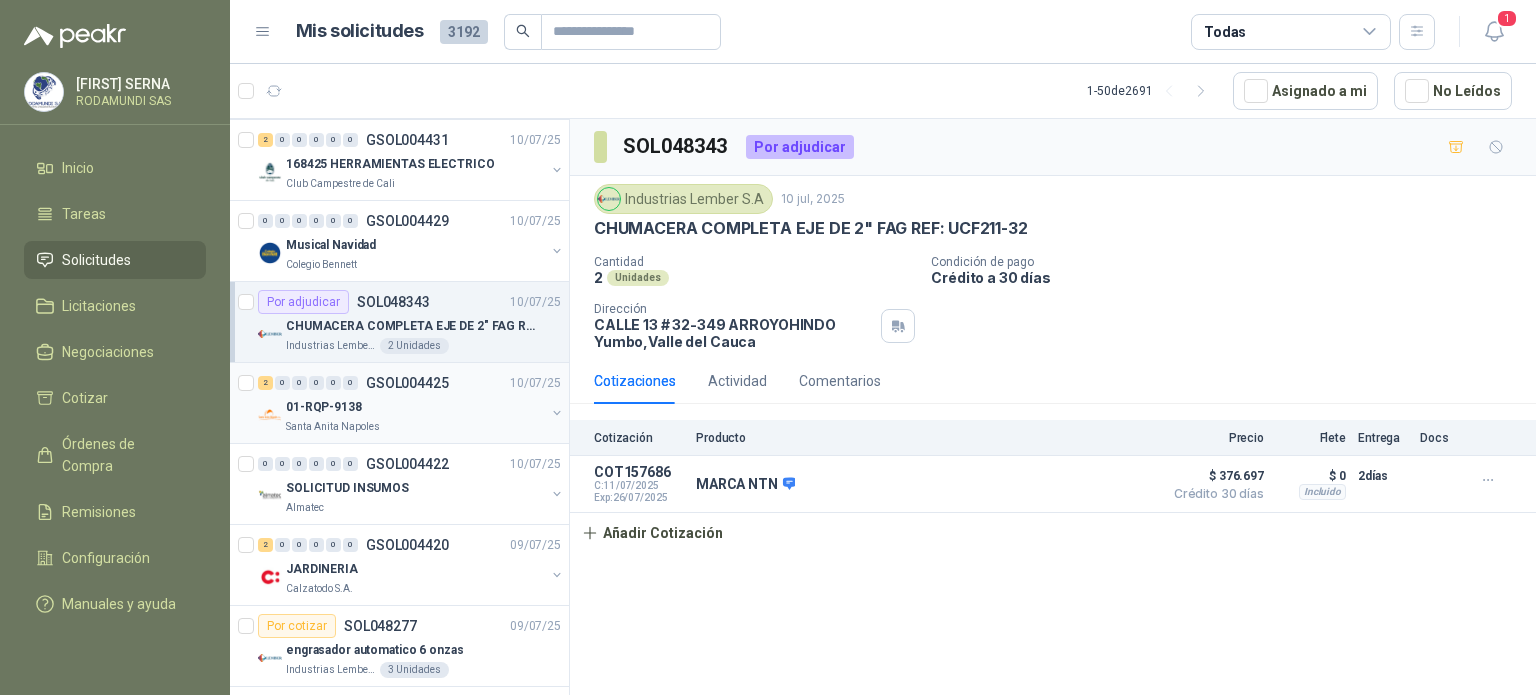 click on "[NUMBER] [NUMBER] [NUMBER] [NUMBER] [NUMBER] [NUMBER] GSOL004425 [DATE] [NUMBER]-[NUMBER]-[NUMBER] Santa Anita Napoles" at bounding box center [399, 403] 